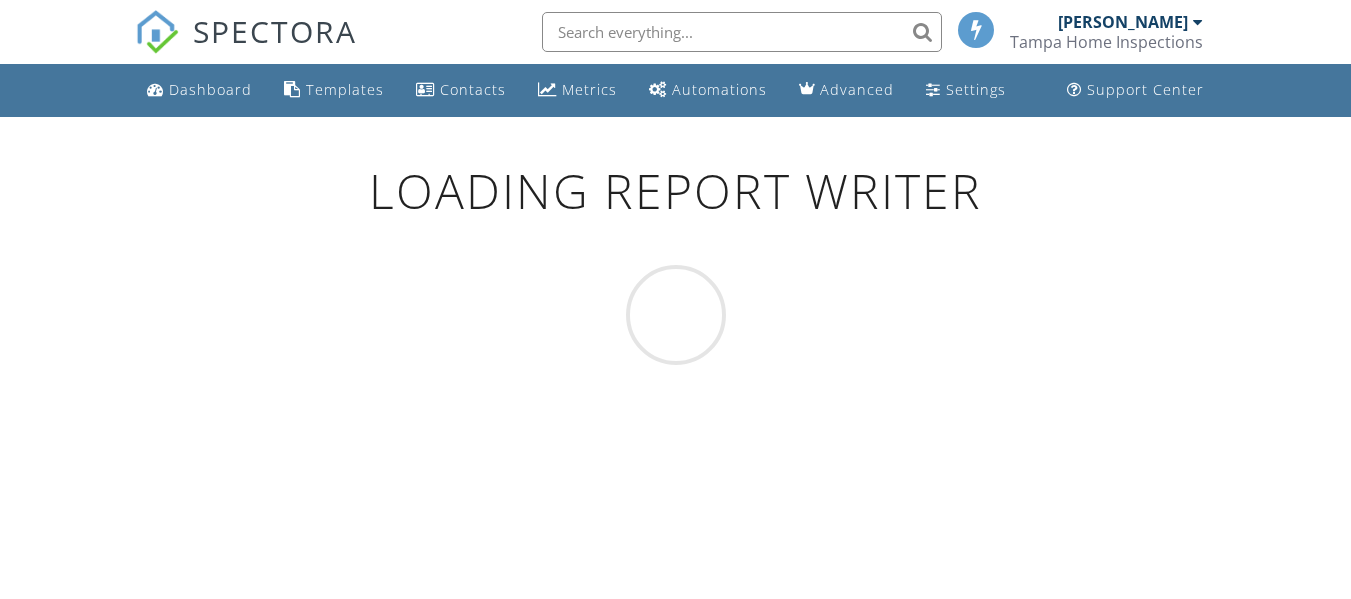 scroll, scrollTop: 117, scrollLeft: 0, axis: vertical 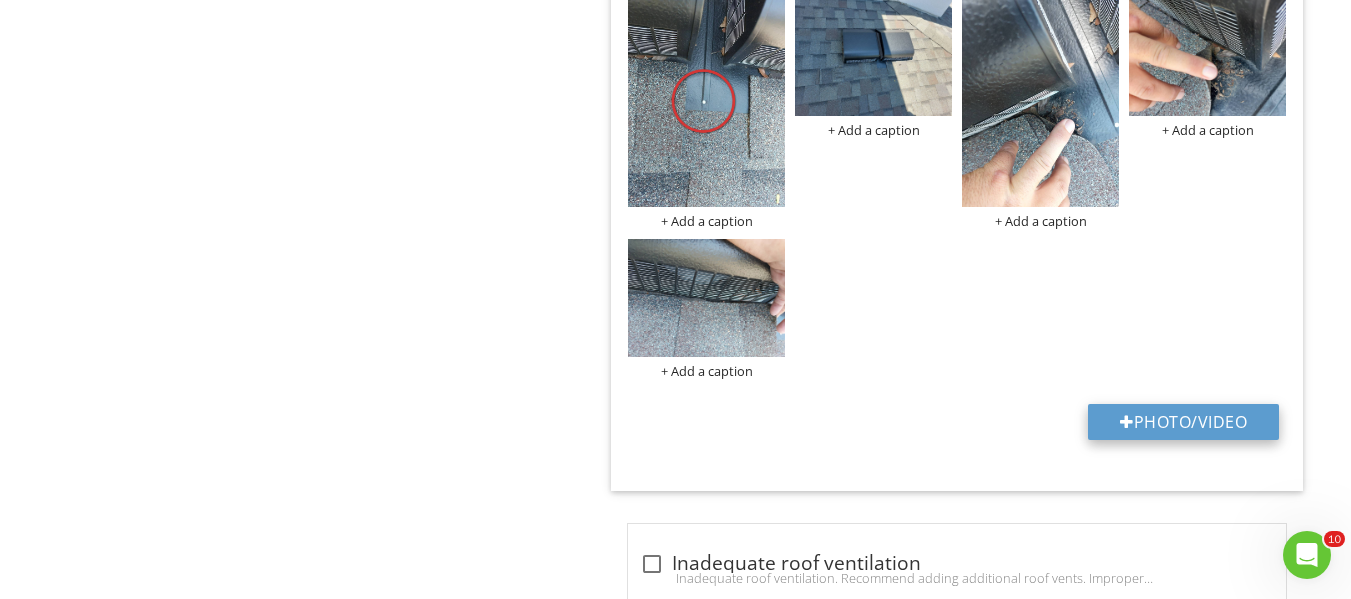 click on "Photo/Video" at bounding box center (1183, 422) 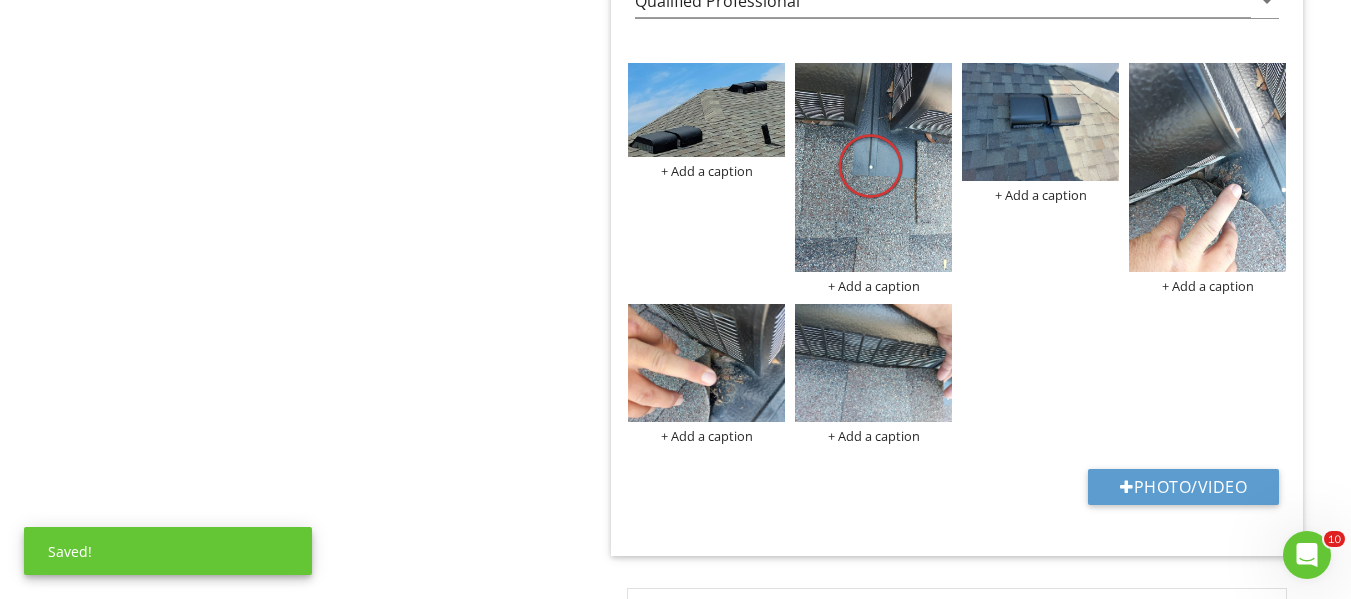 scroll, scrollTop: 1317, scrollLeft: 0, axis: vertical 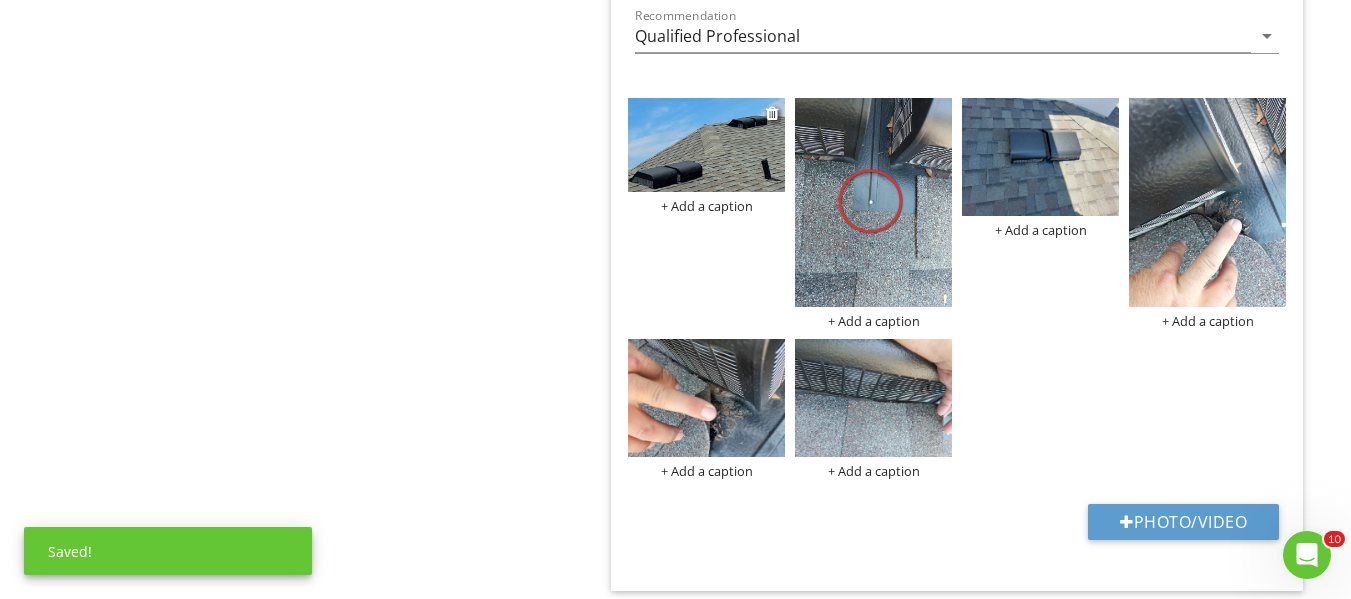 click at bounding box center [706, 145] 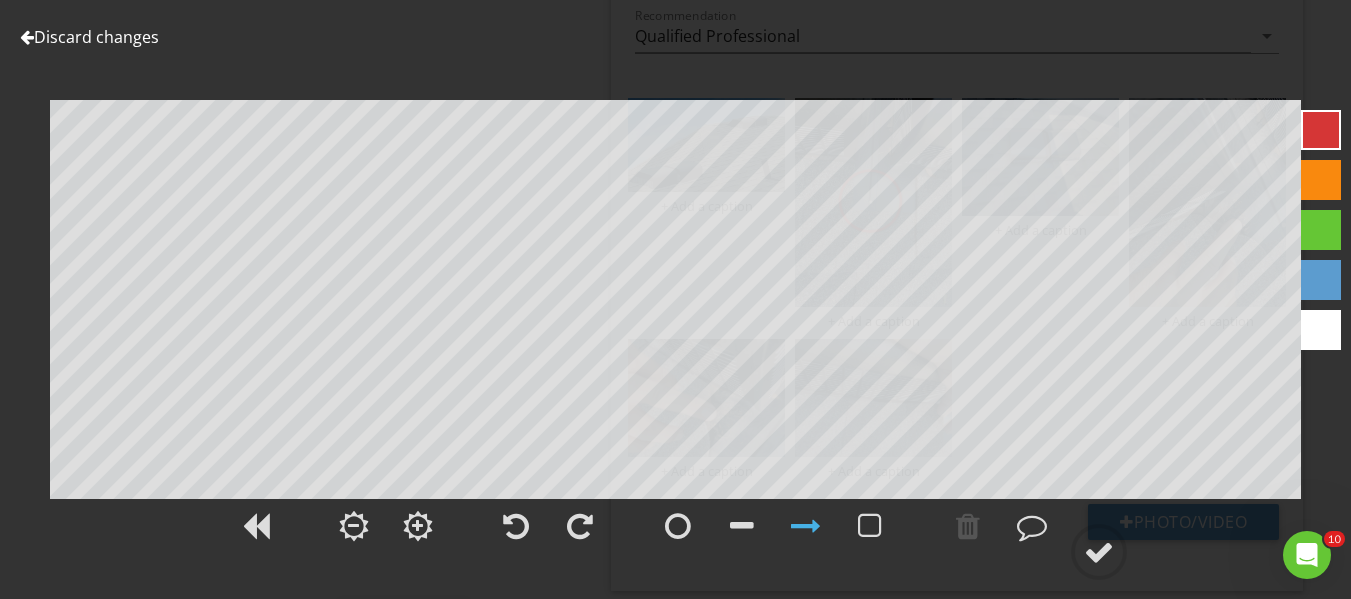 click at bounding box center (1321, 130) 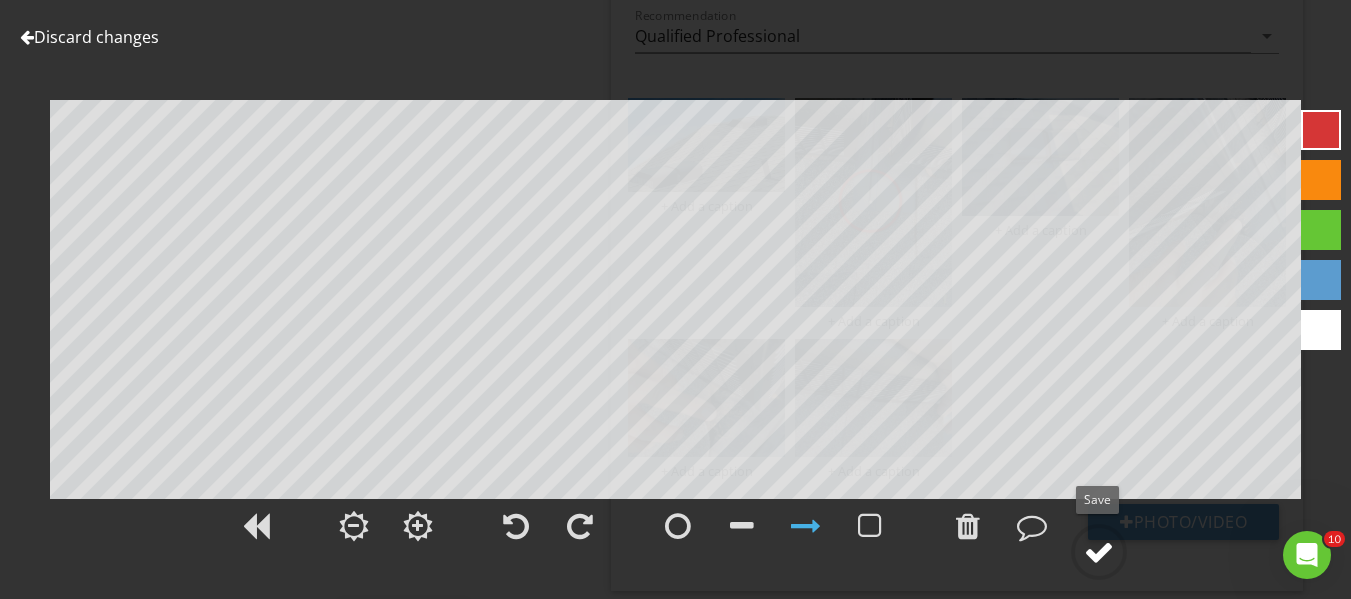 click at bounding box center [1099, 552] 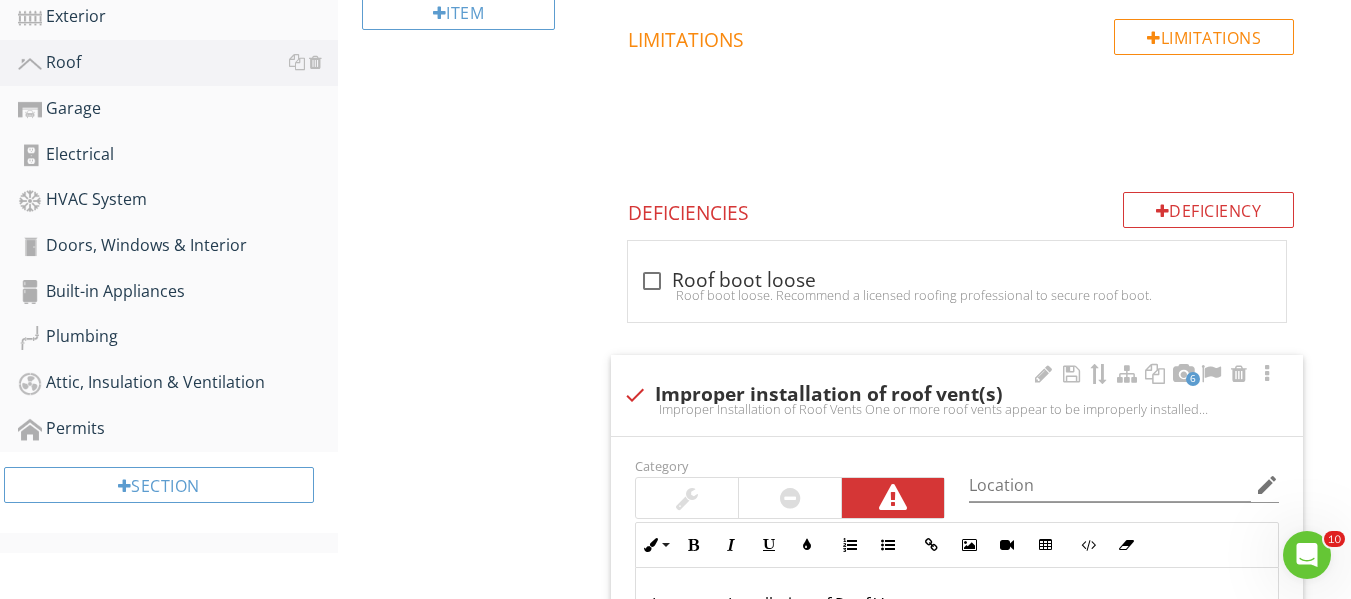 scroll, scrollTop: 917, scrollLeft: 0, axis: vertical 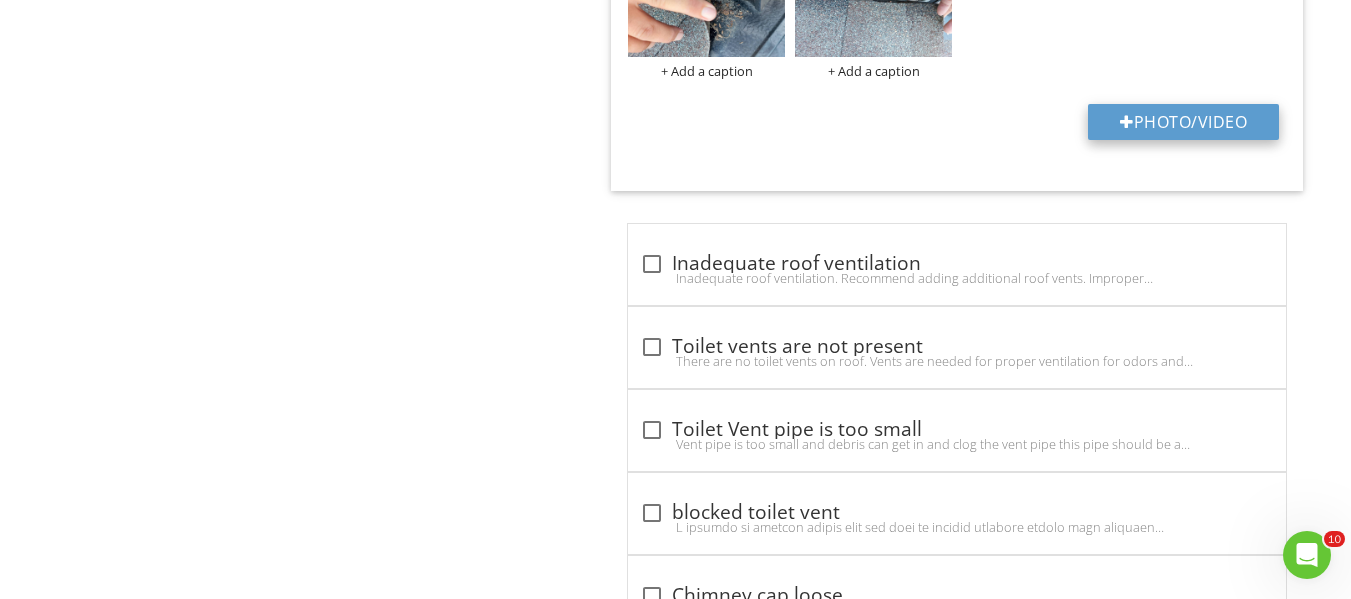 click on "Photo/Video" at bounding box center [1183, 122] 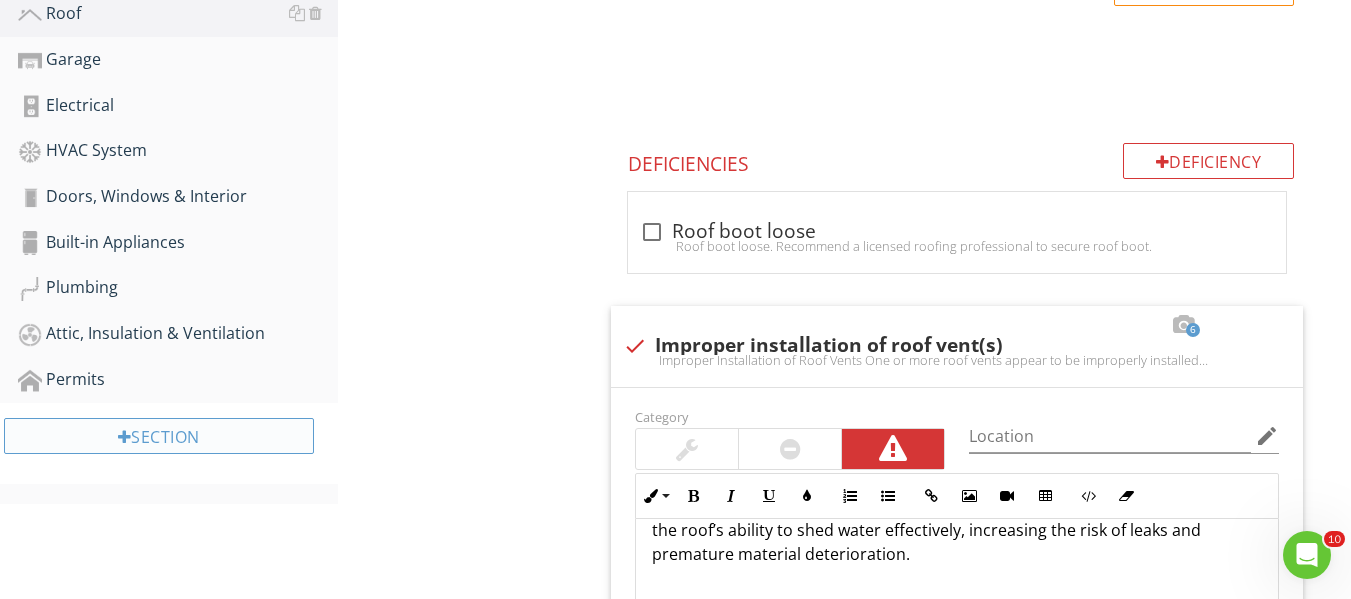 scroll, scrollTop: 617, scrollLeft: 0, axis: vertical 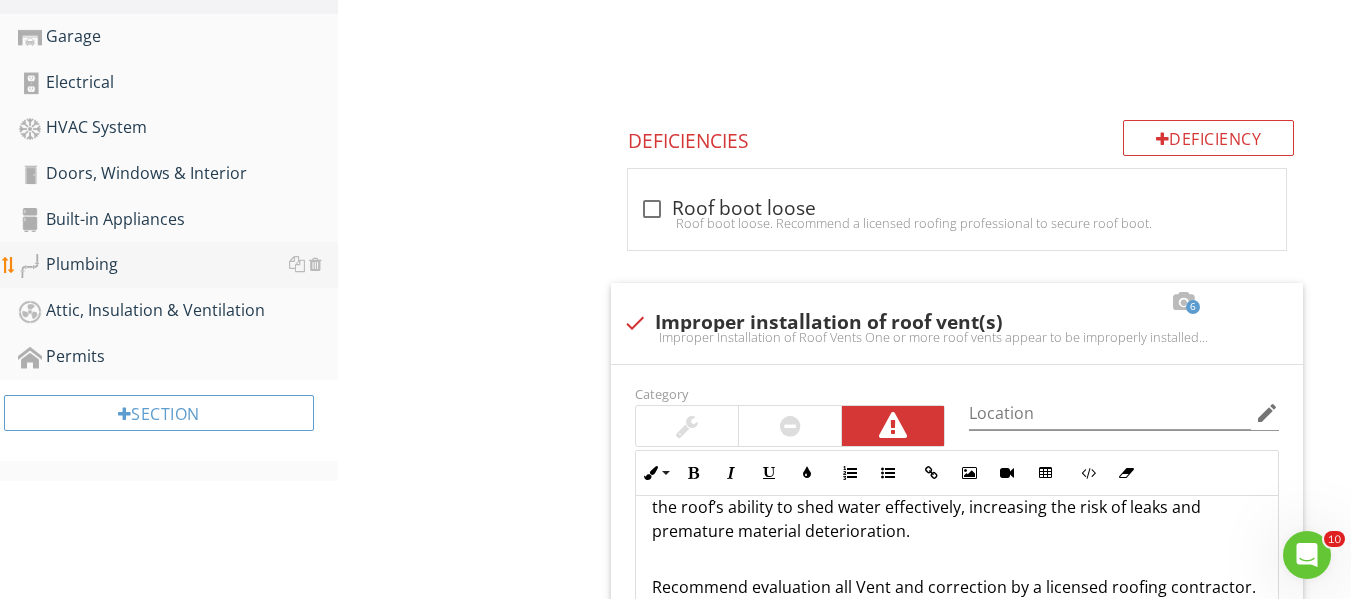 click on "Plumbing" at bounding box center [178, 265] 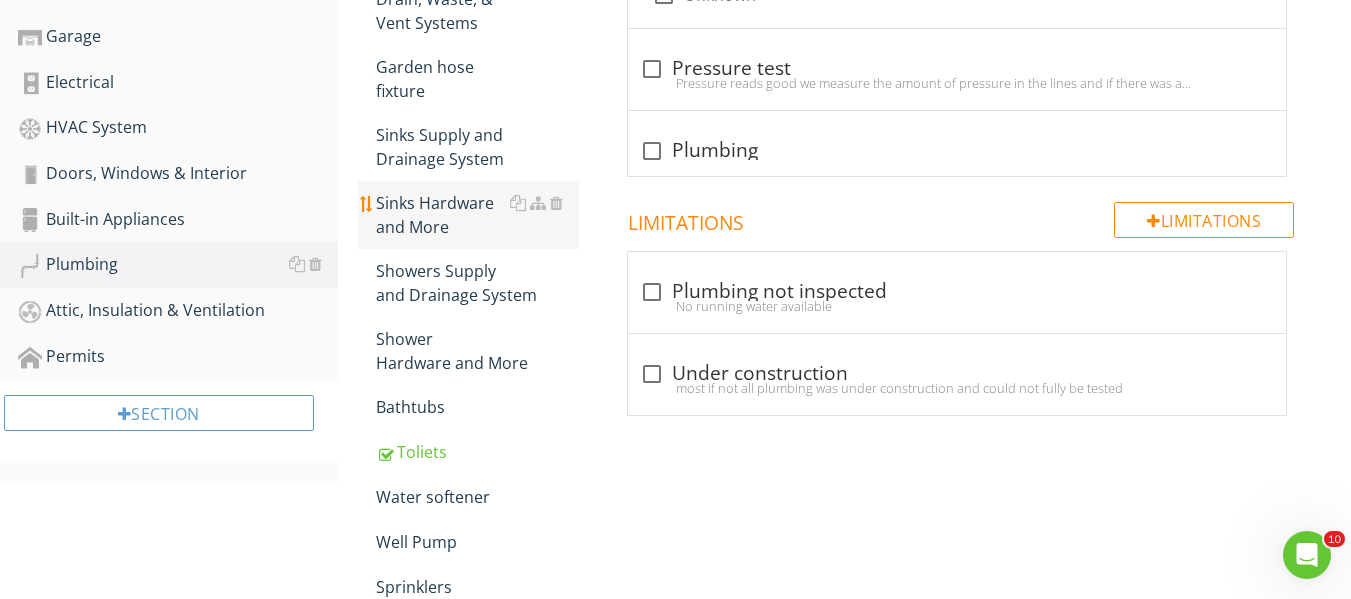 click on "Sinks Hardware and More" at bounding box center (477, 215) 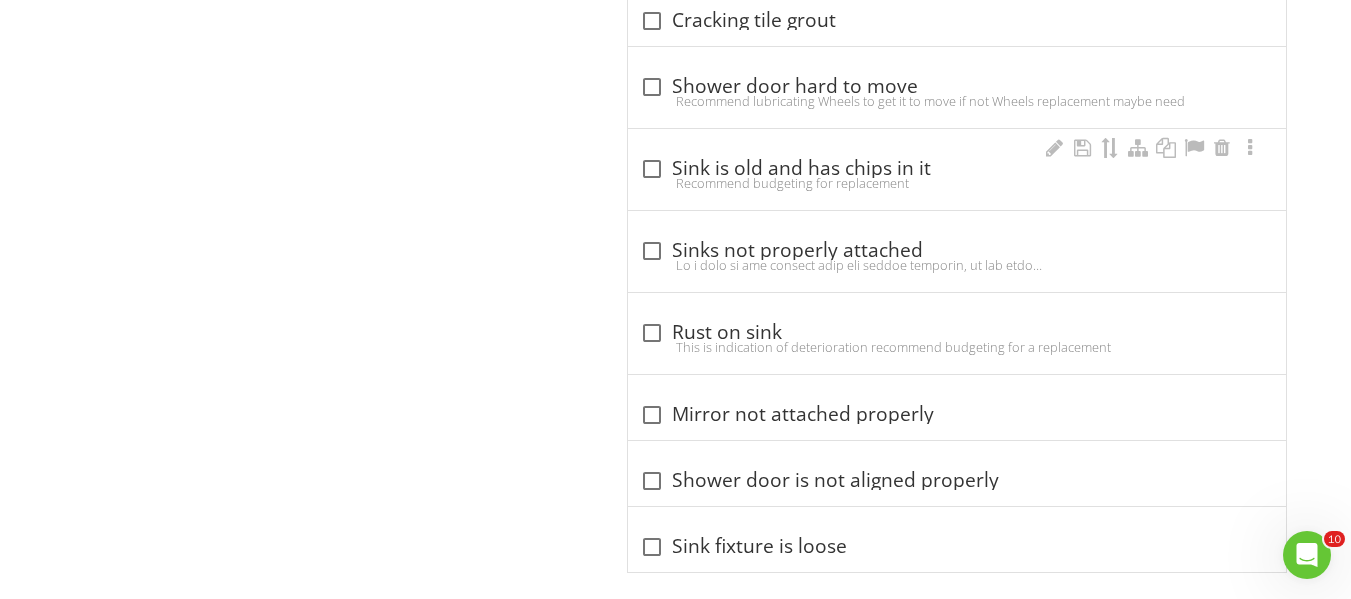 scroll, scrollTop: 1476, scrollLeft: 0, axis: vertical 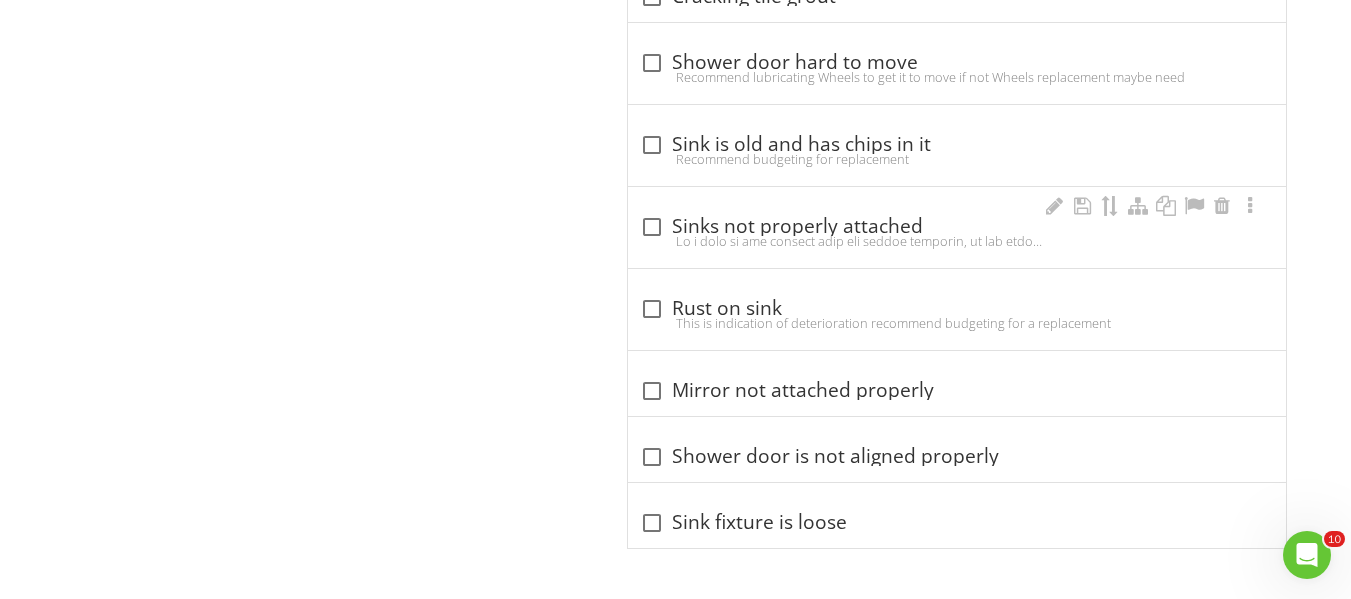 click on "check_box_outline_blank
Sinks not properly attached" at bounding box center [957, 233] 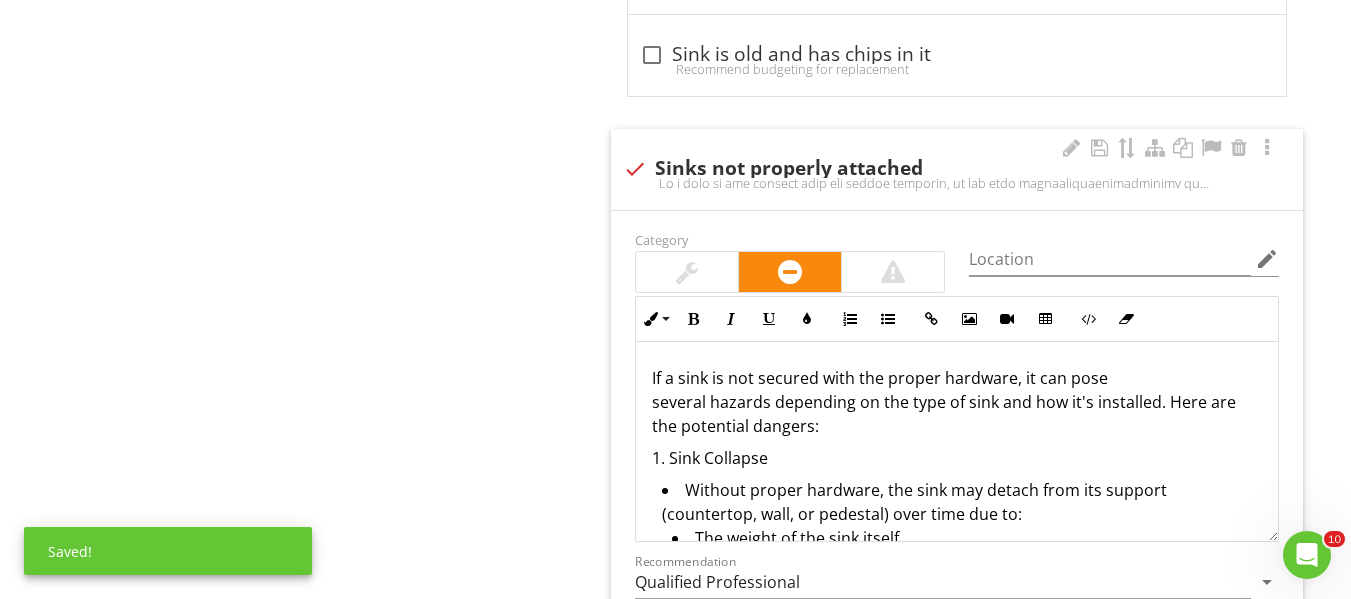 scroll, scrollTop: 1676, scrollLeft: 0, axis: vertical 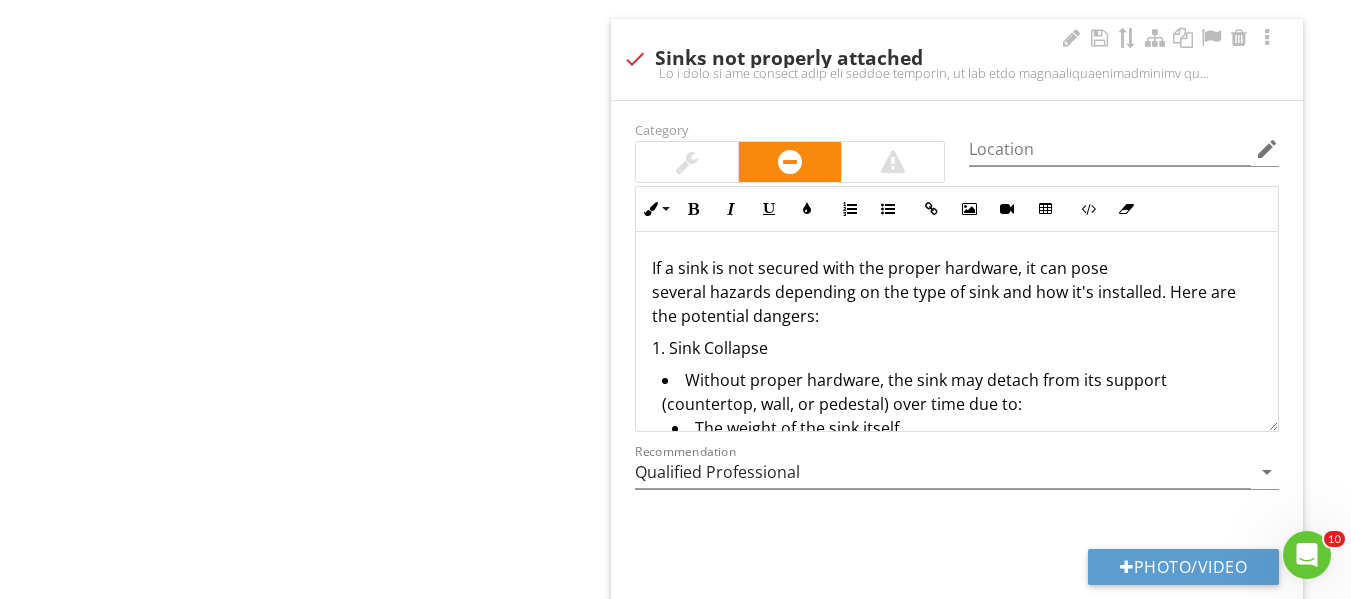 click on "If a sink is not secured with the proper hardware, it can pose several hazards depending on the type of sink and how it's installed. Here are the potential dangers:" at bounding box center [957, 292] 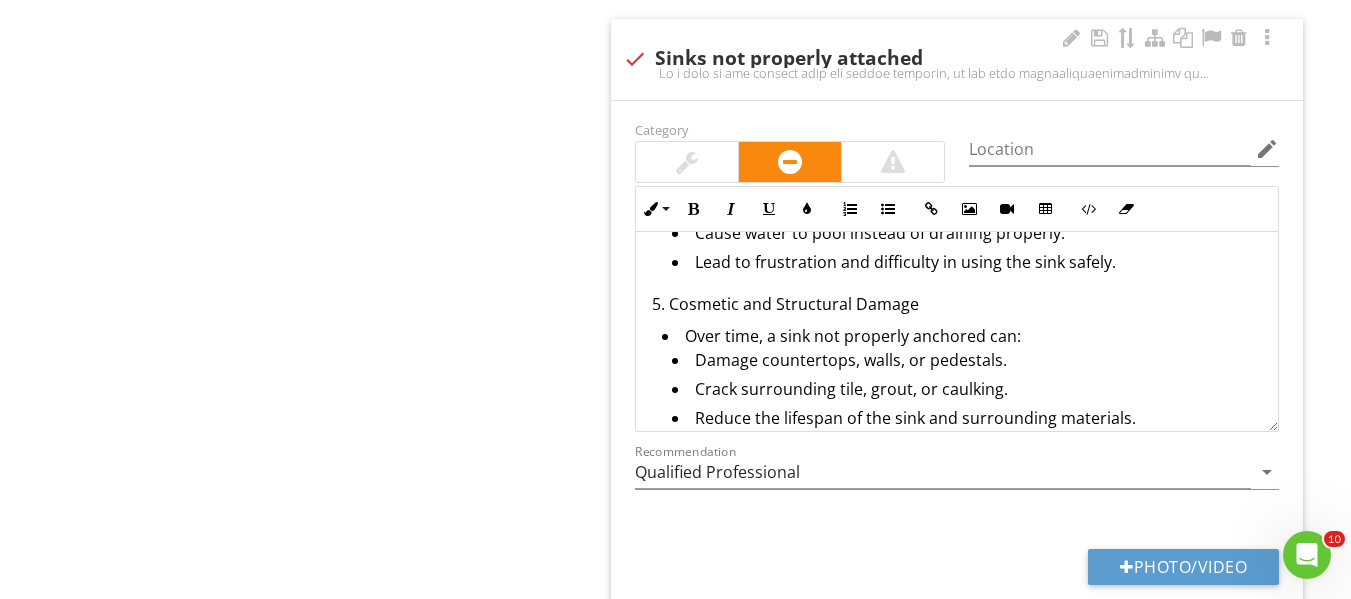 scroll, scrollTop: 770, scrollLeft: 0, axis: vertical 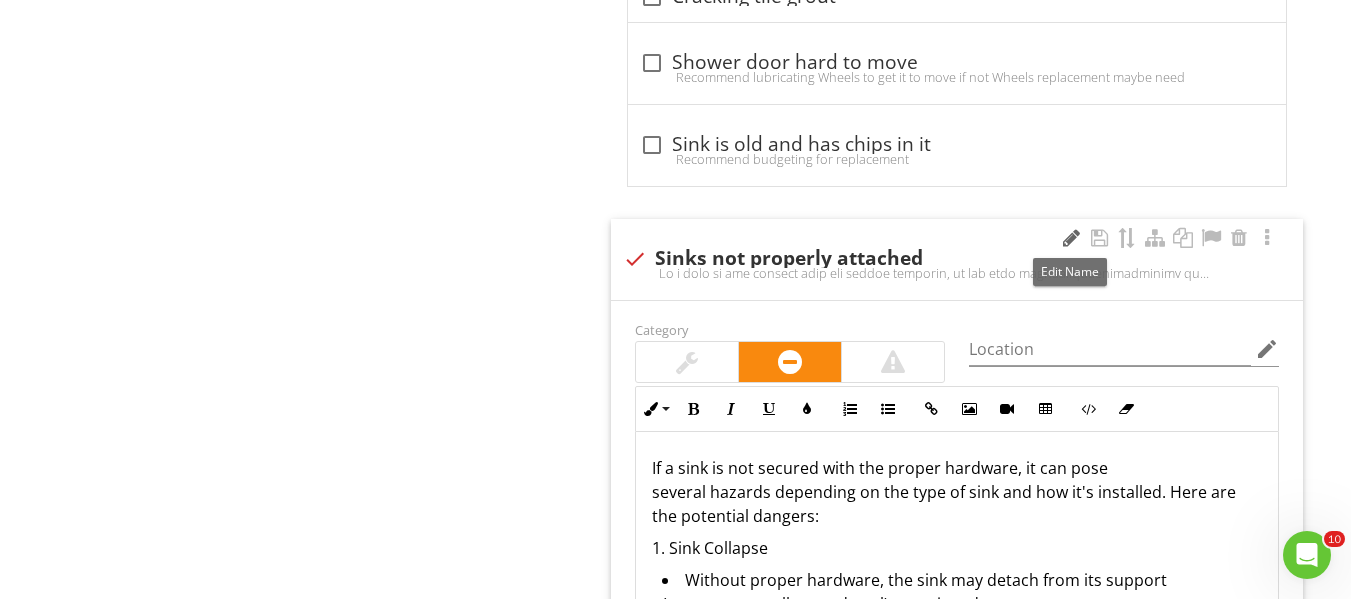 click at bounding box center [1071, 238] 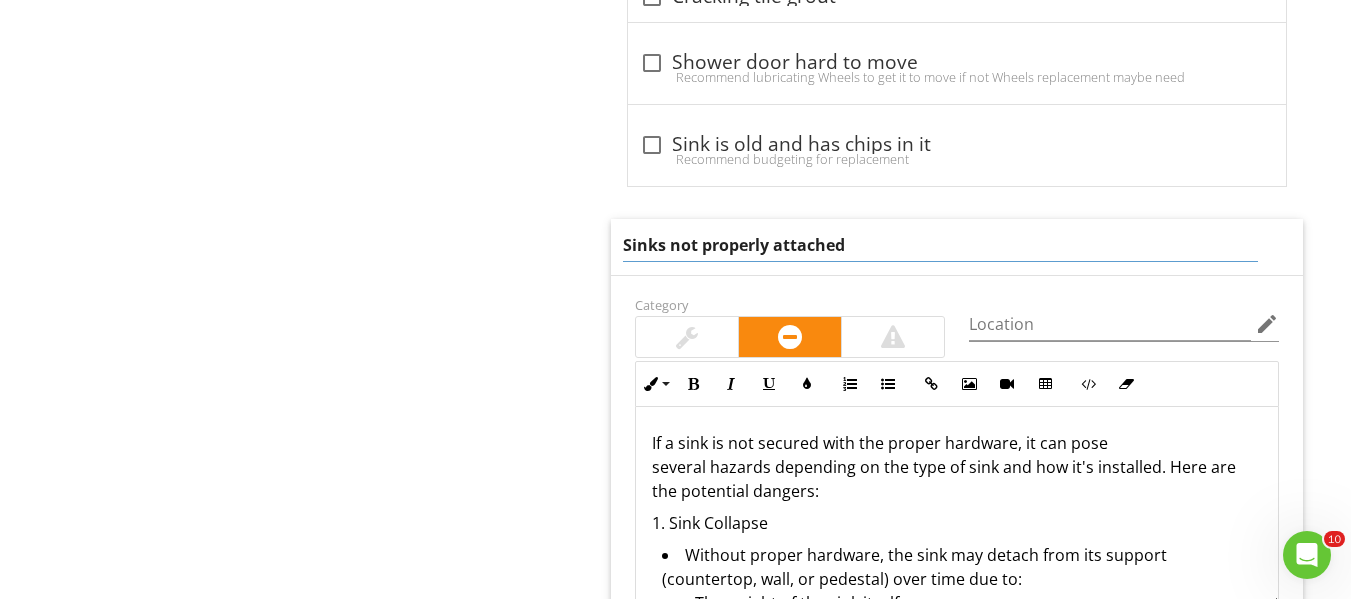 drag, startPoint x: 865, startPoint y: 242, endPoint x: 538, endPoint y: 250, distance: 327.09784 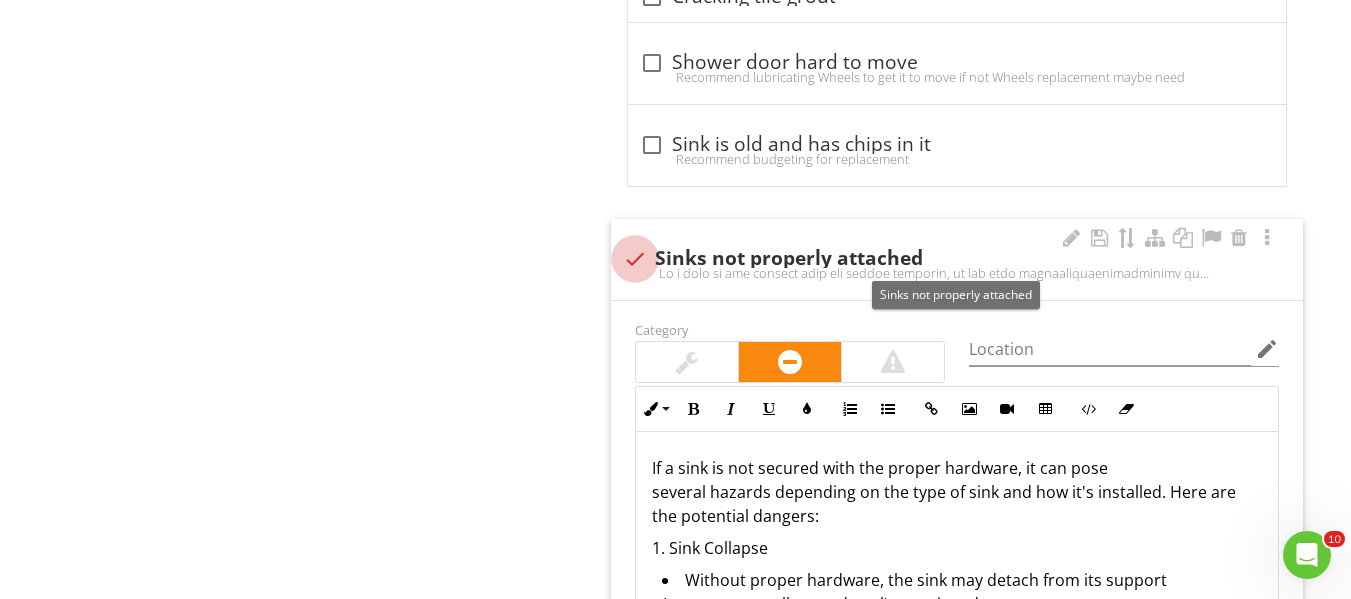 click at bounding box center (635, 259) 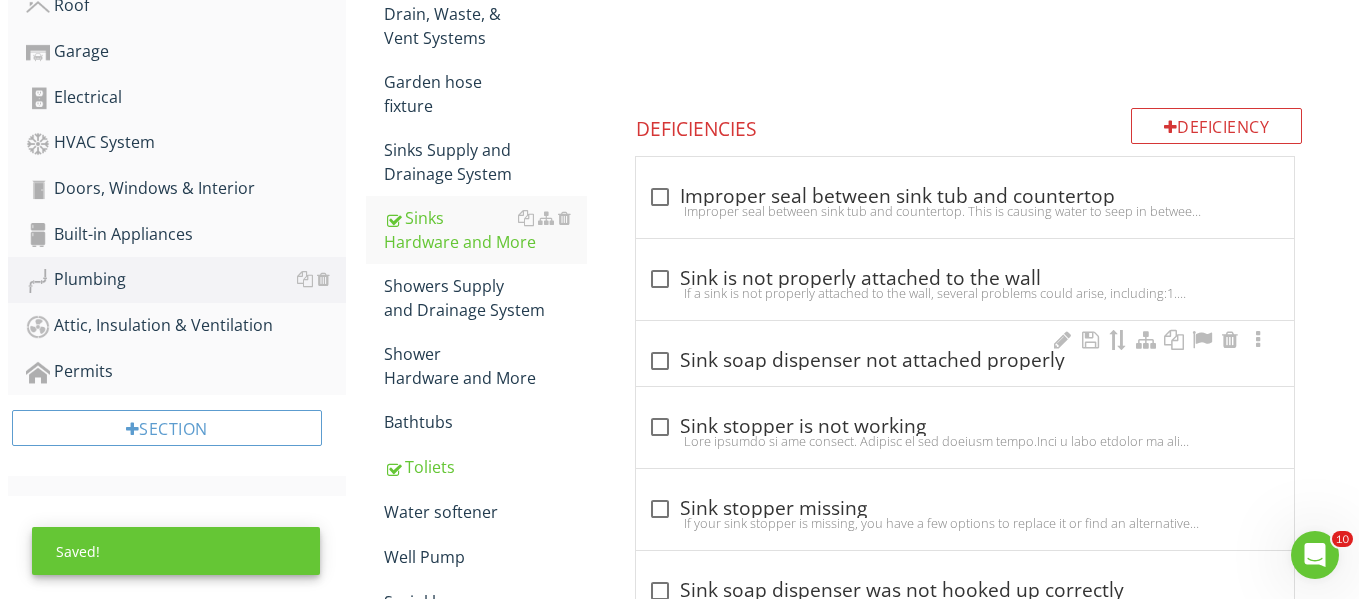 scroll, scrollTop: 576, scrollLeft: 0, axis: vertical 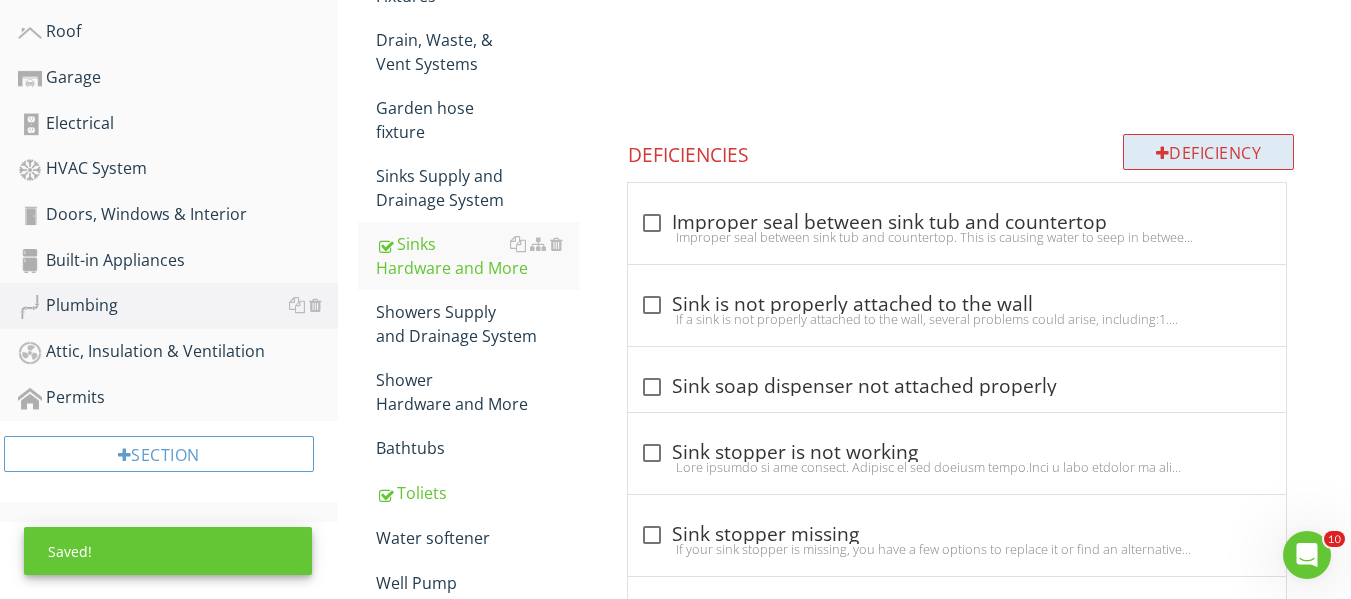 click on "Deficiency" at bounding box center [1209, 152] 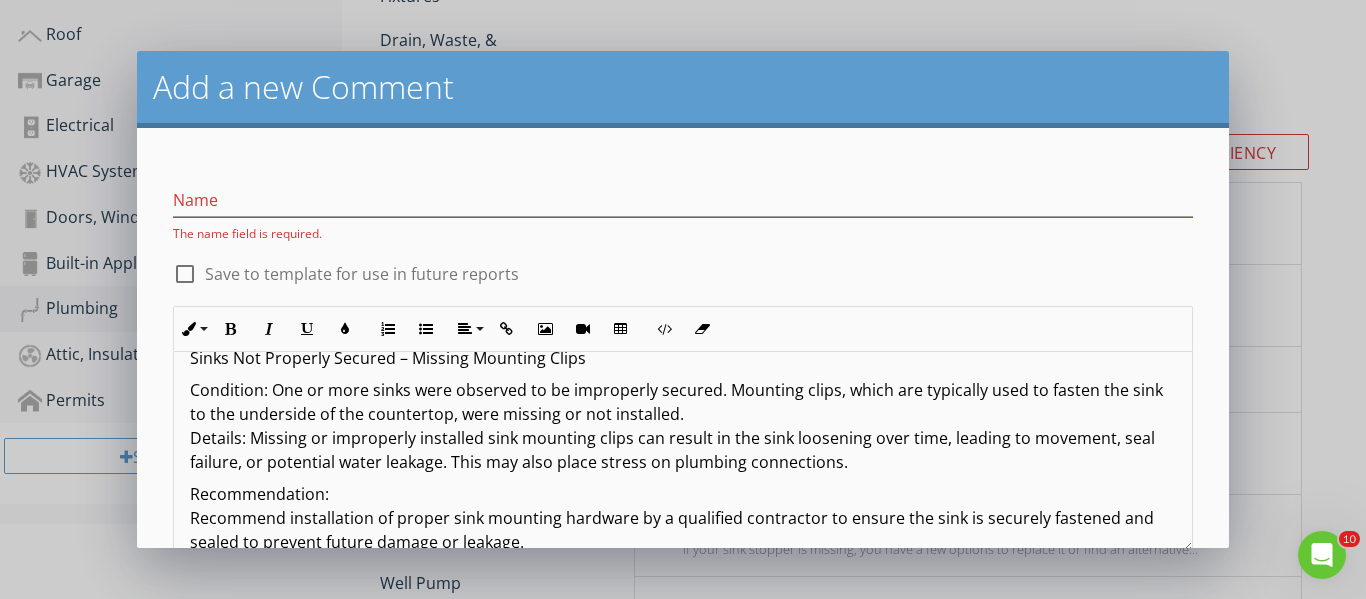 scroll, scrollTop: 0, scrollLeft: 0, axis: both 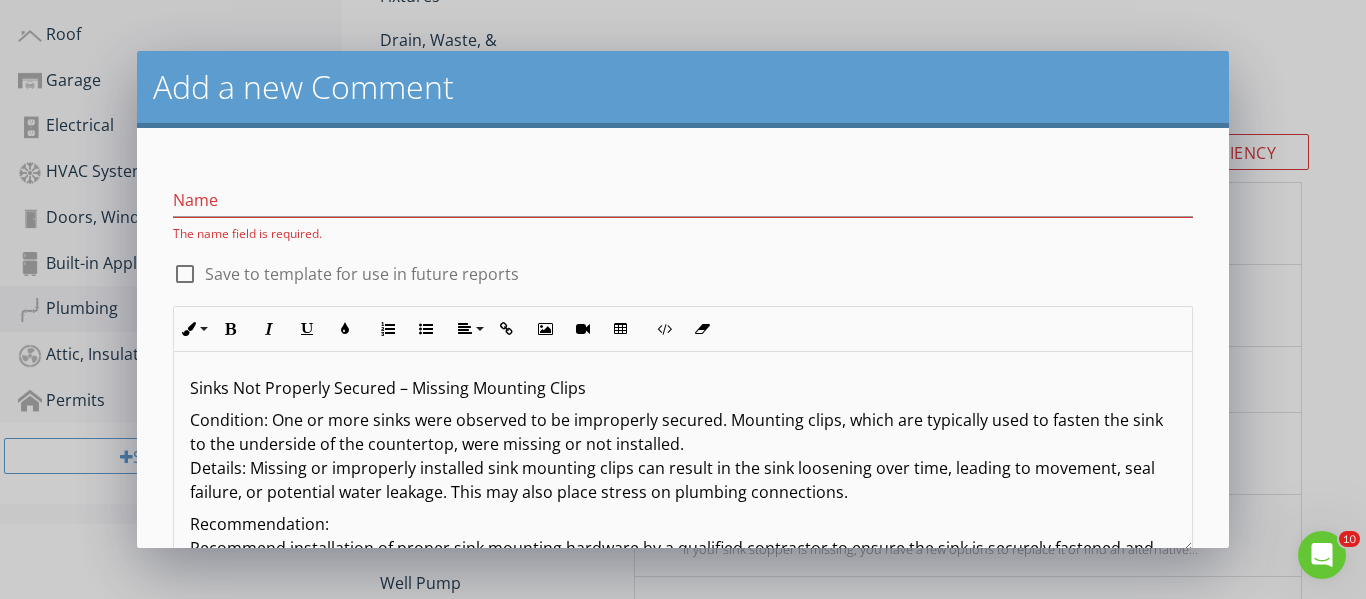 drag, startPoint x: 196, startPoint y: 388, endPoint x: 614, endPoint y: 391, distance: 418.01077 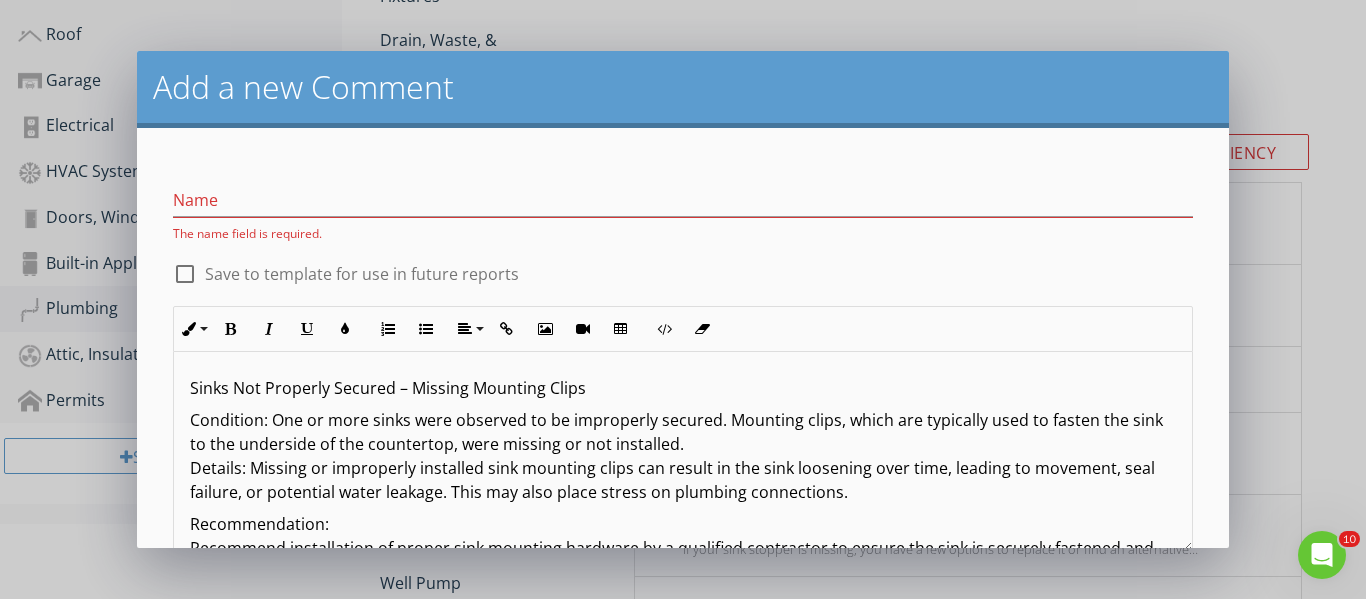 type 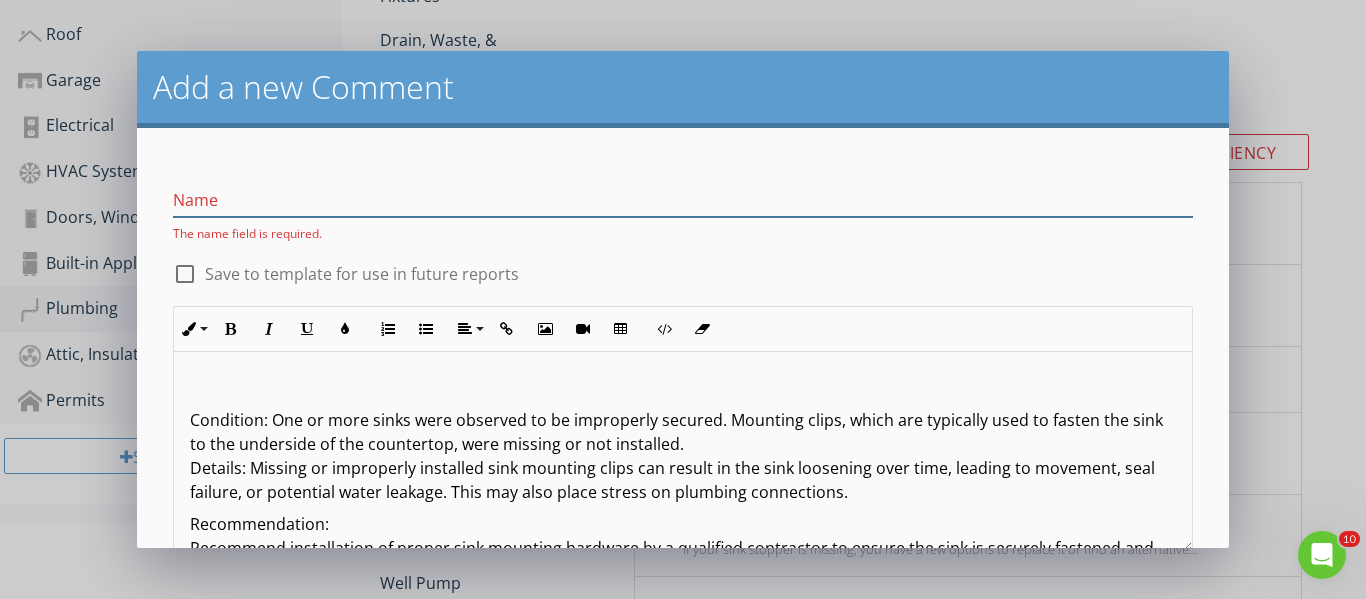 click at bounding box center (683, 200) 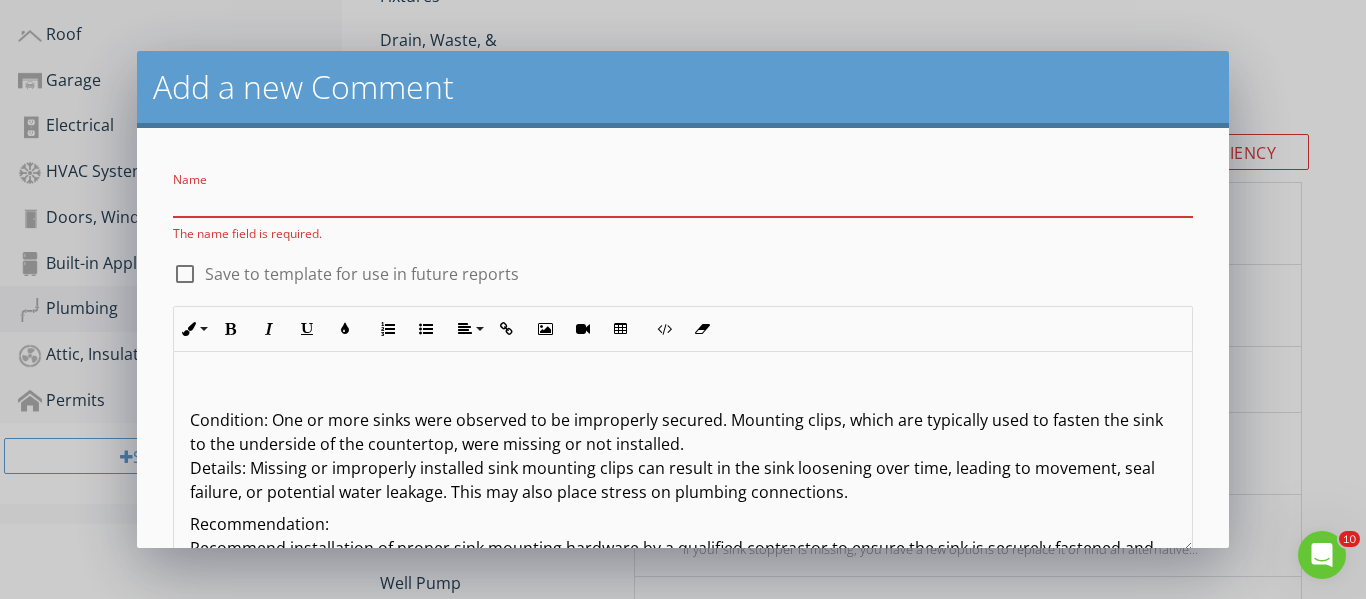 paste on "Sinks Not Properly Secured – Missing Mounting Clips" 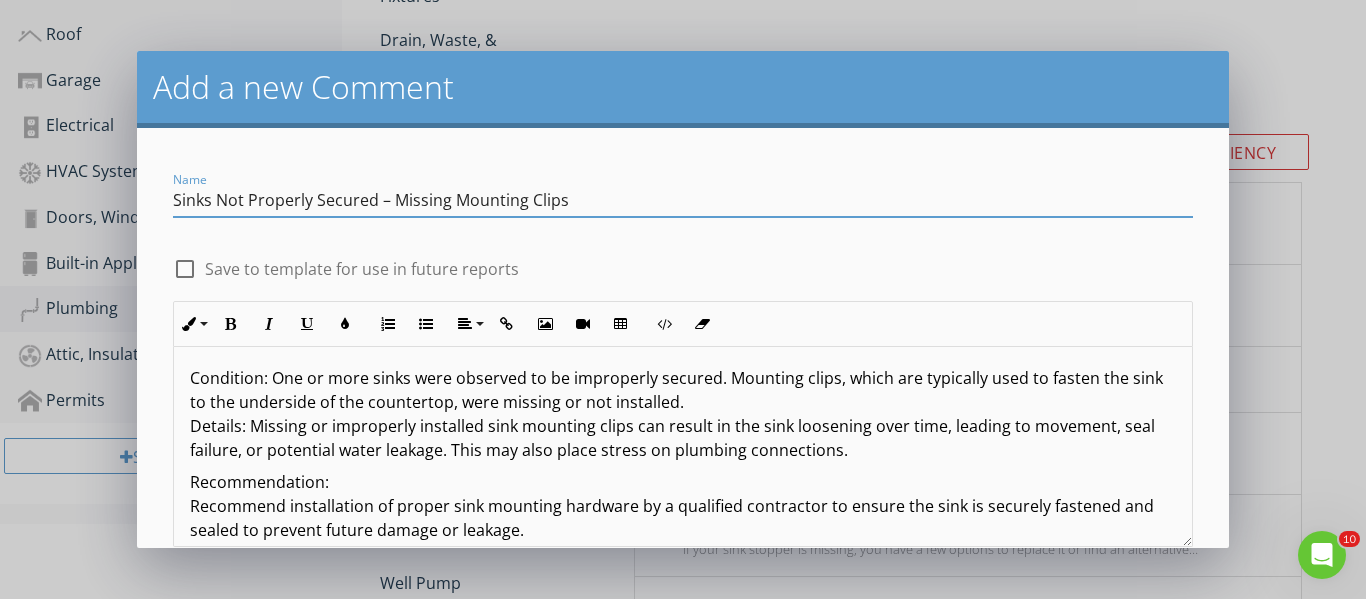 scroll, scrollTop: 57, scrollLeft: 0, axis: vertical 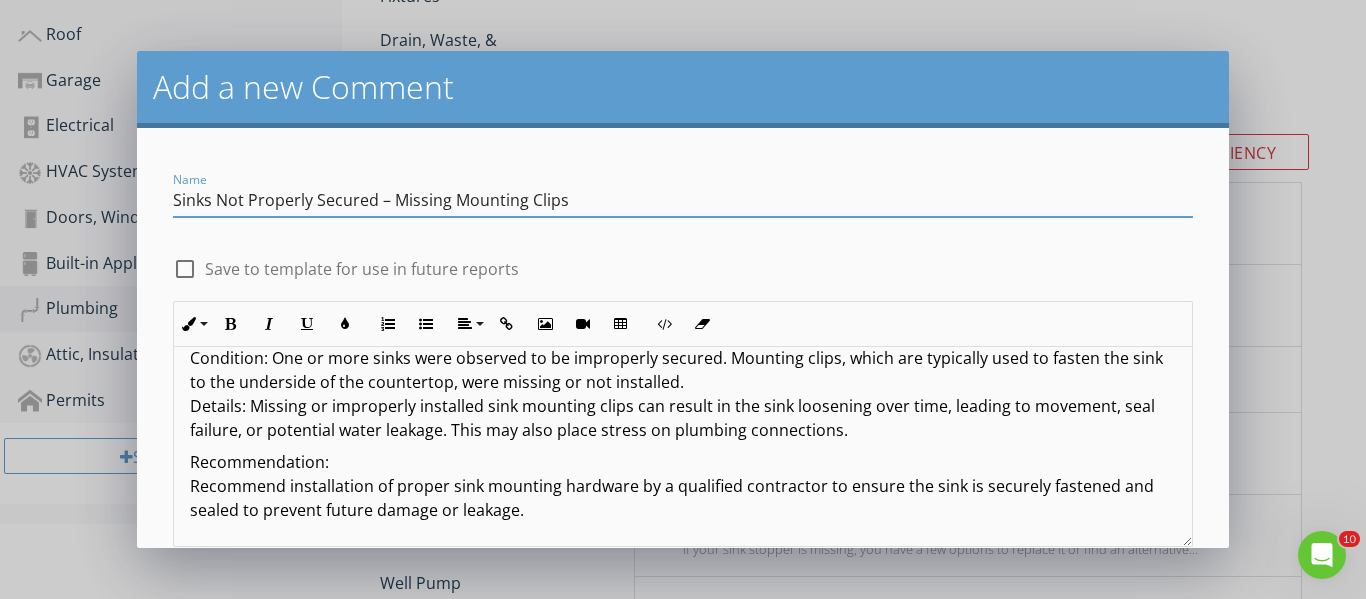 type on "Sinks Not Properly Secured – Missing Mounting Clips" 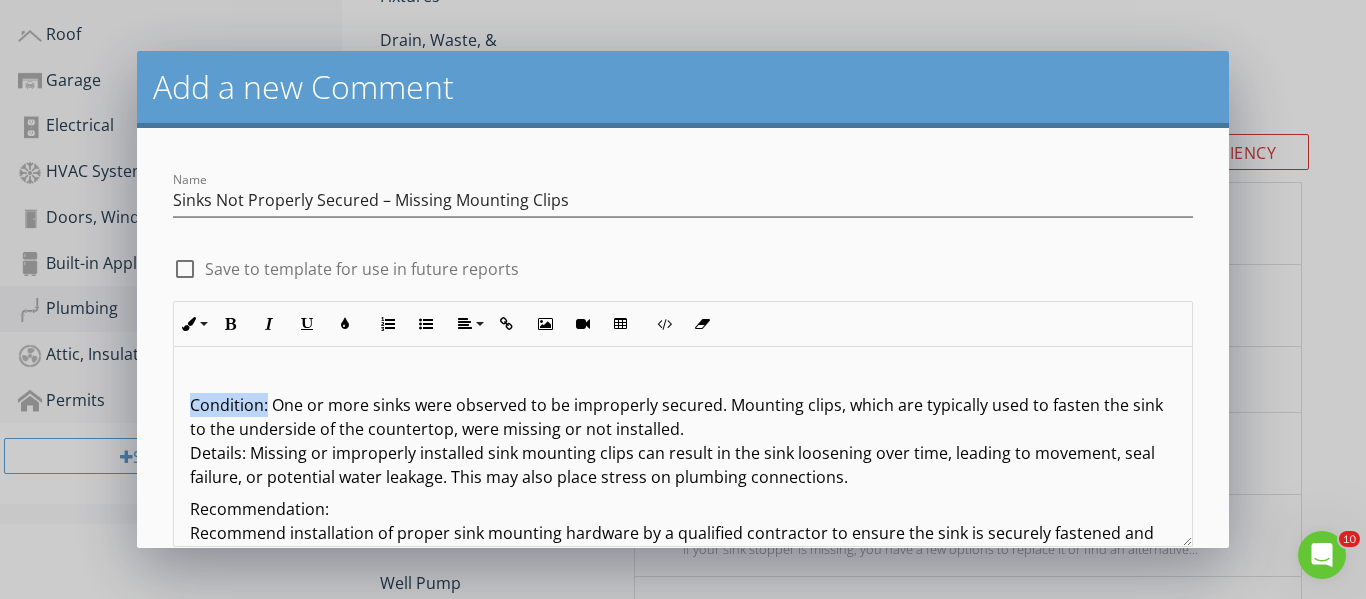 scroll, scrollTop: 0, scrollLeft: 0, axis: both 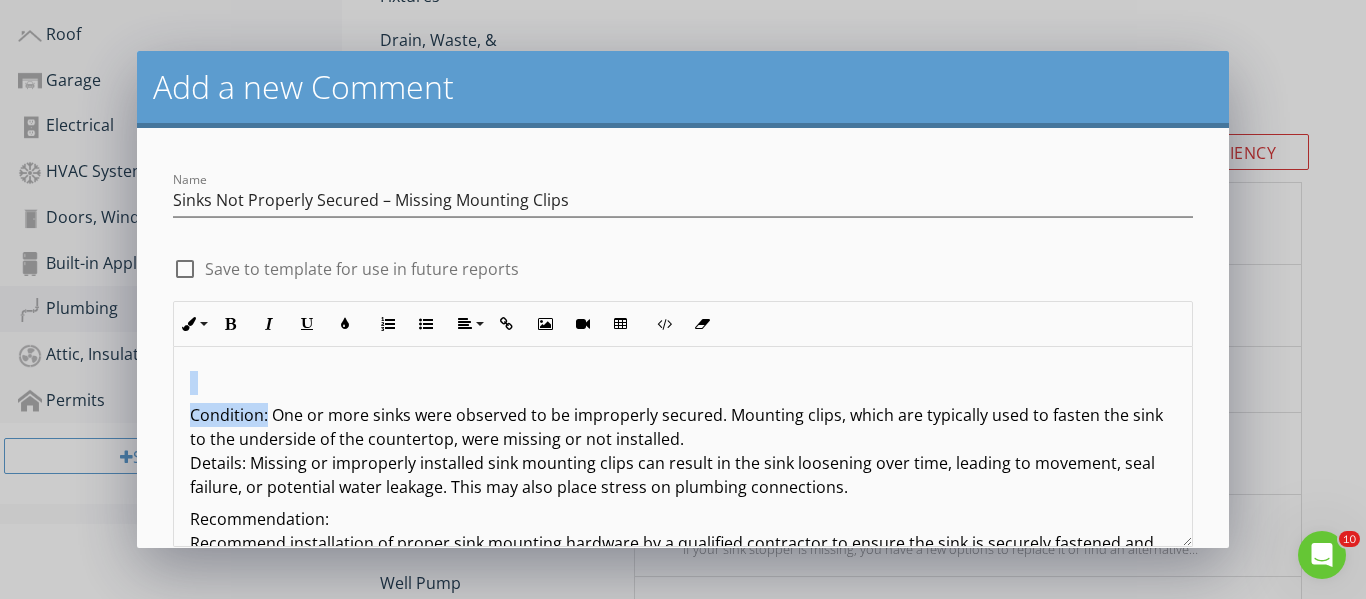 drag, startPoint x: 268, startPoint y: 361, endPoint x: 161, endPoint y: 363, distance: 107.01869 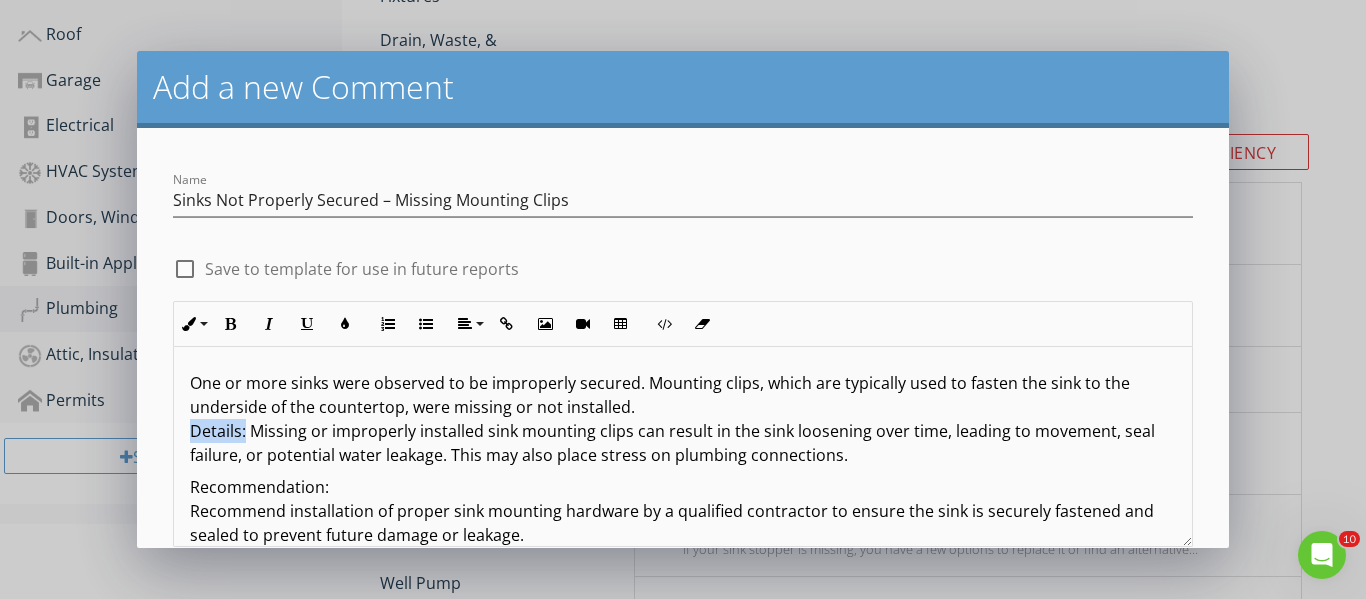 drag, startPoint x: 246, startPoint y: 431, endPoint x: 195, endPoint y: 434, distance: 51.088158 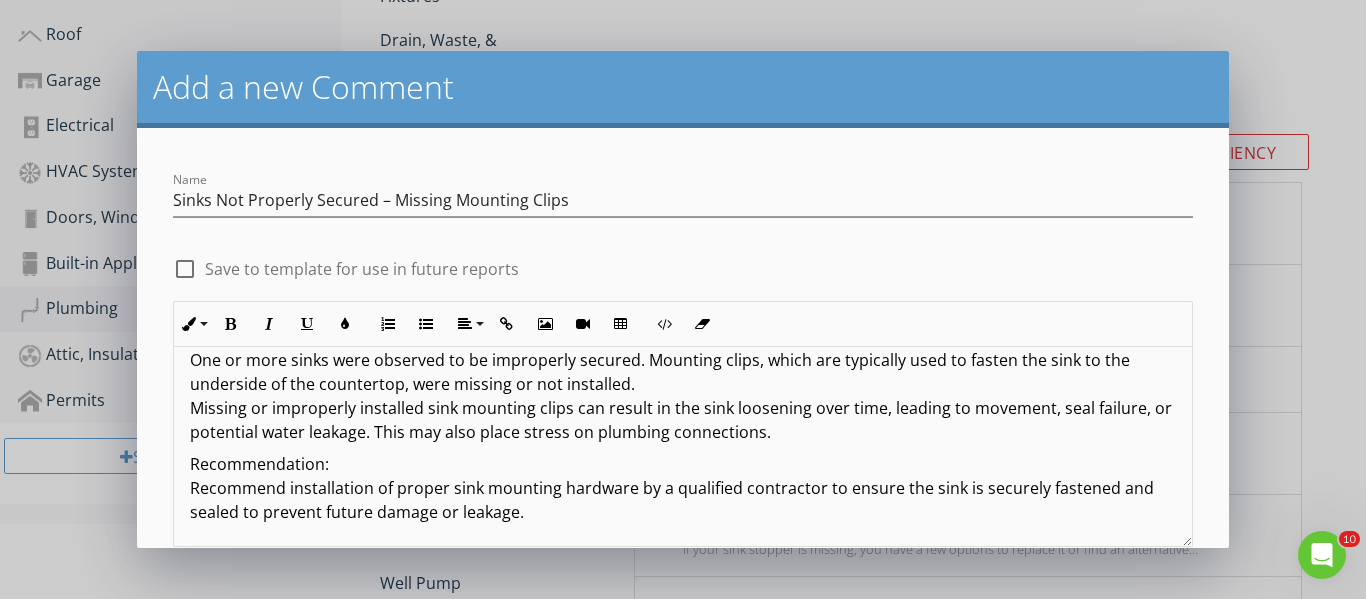 scroll, scrollTop: 25, scrollLeft: 0, axis: vertical 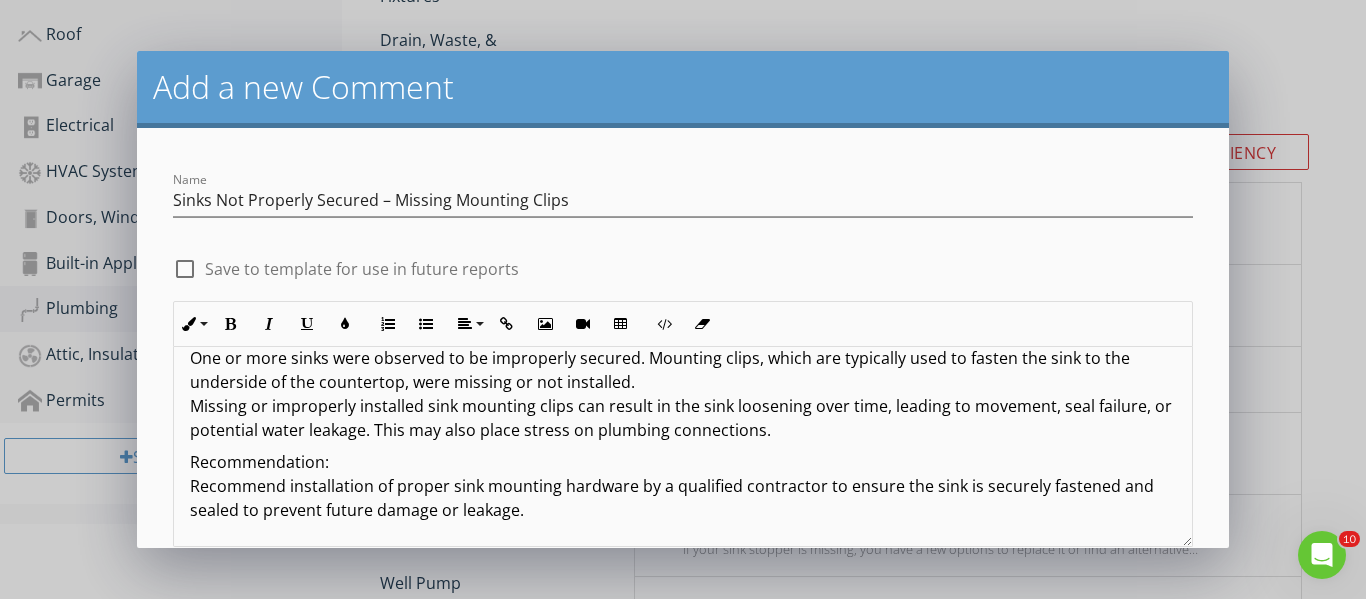 click at bounding box center [185, 269] 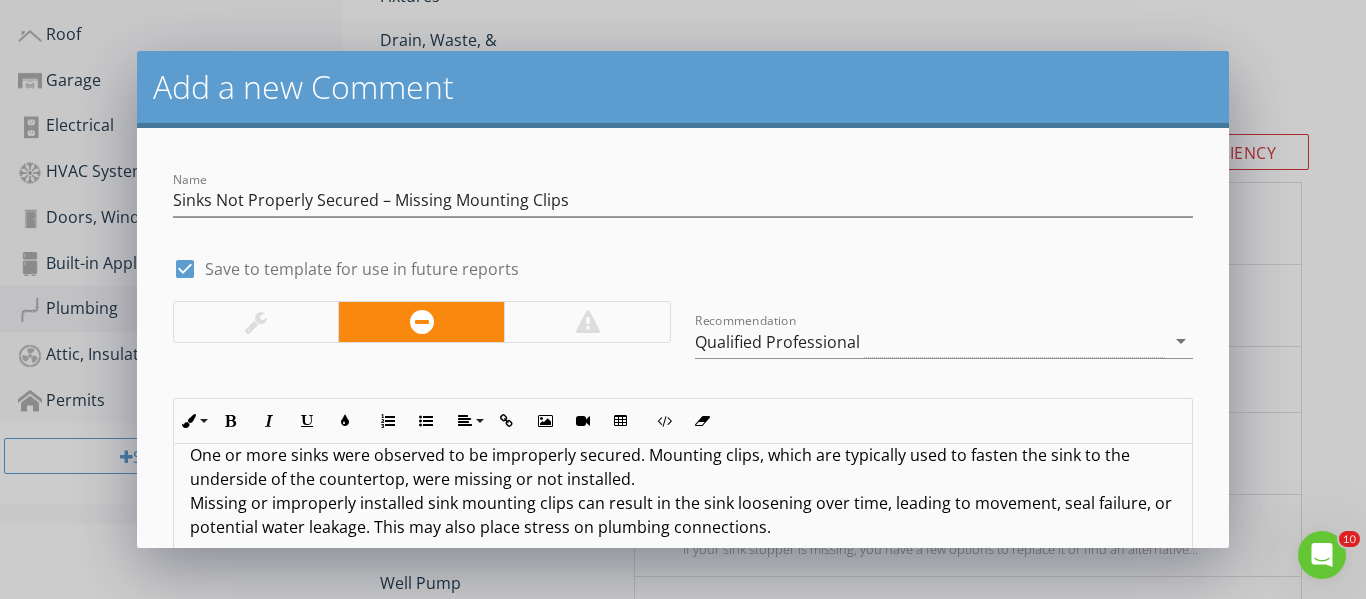 click at bounding box center [587, 322] 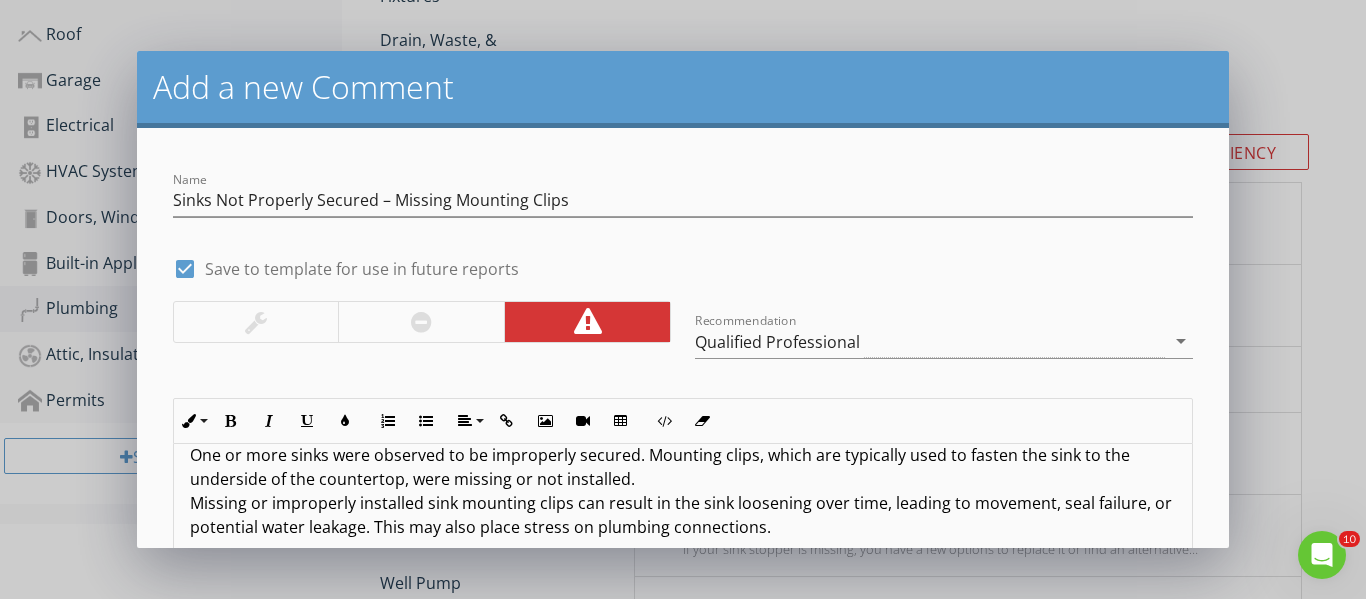 click at bounding box center (421, 322) 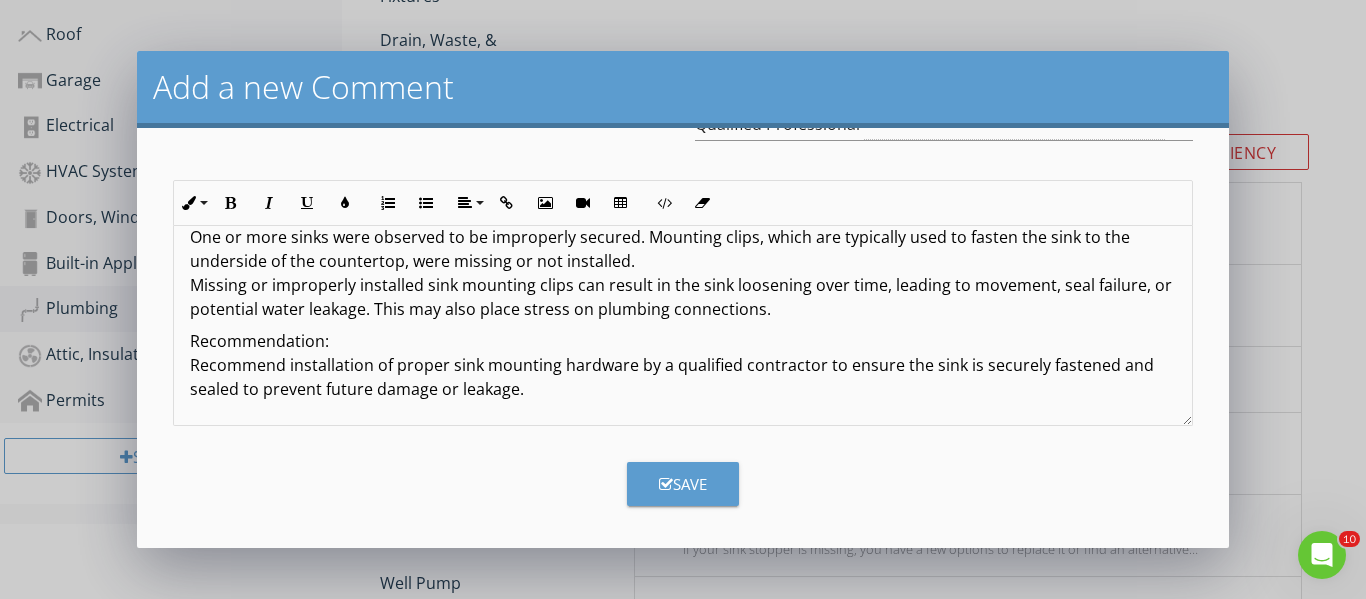 scroll, scrollTop: 220, scrollLeft: 0, axis: vertical 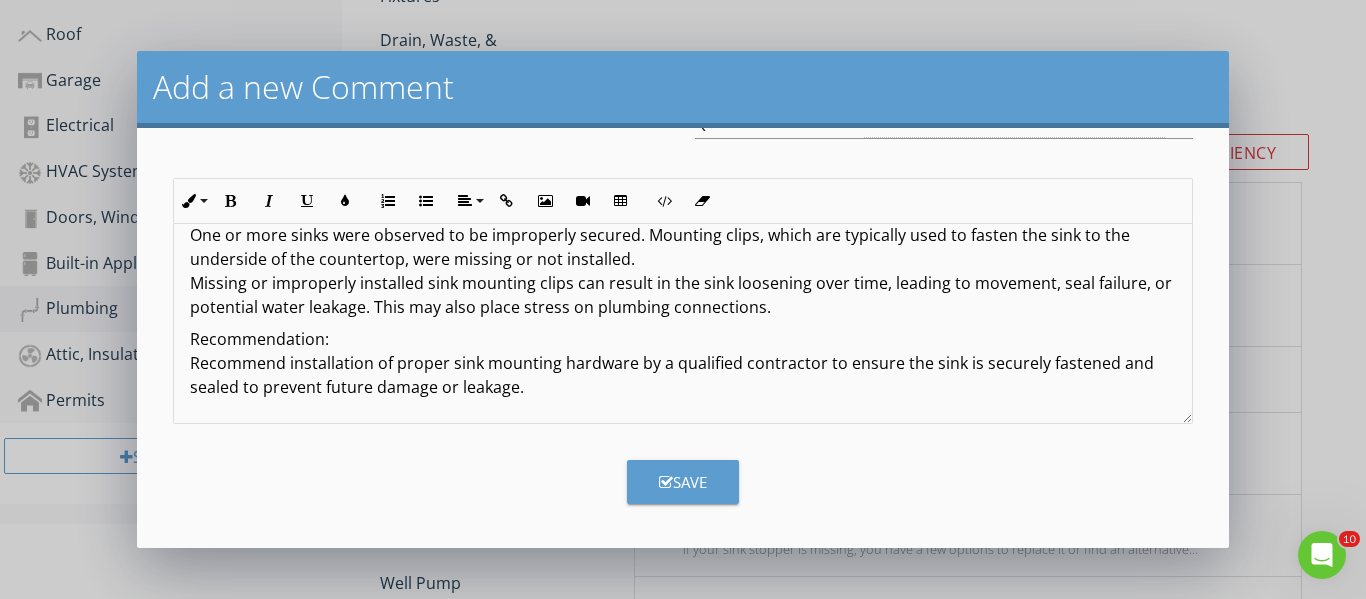 click on "Save" at bounding box center (683, 474) 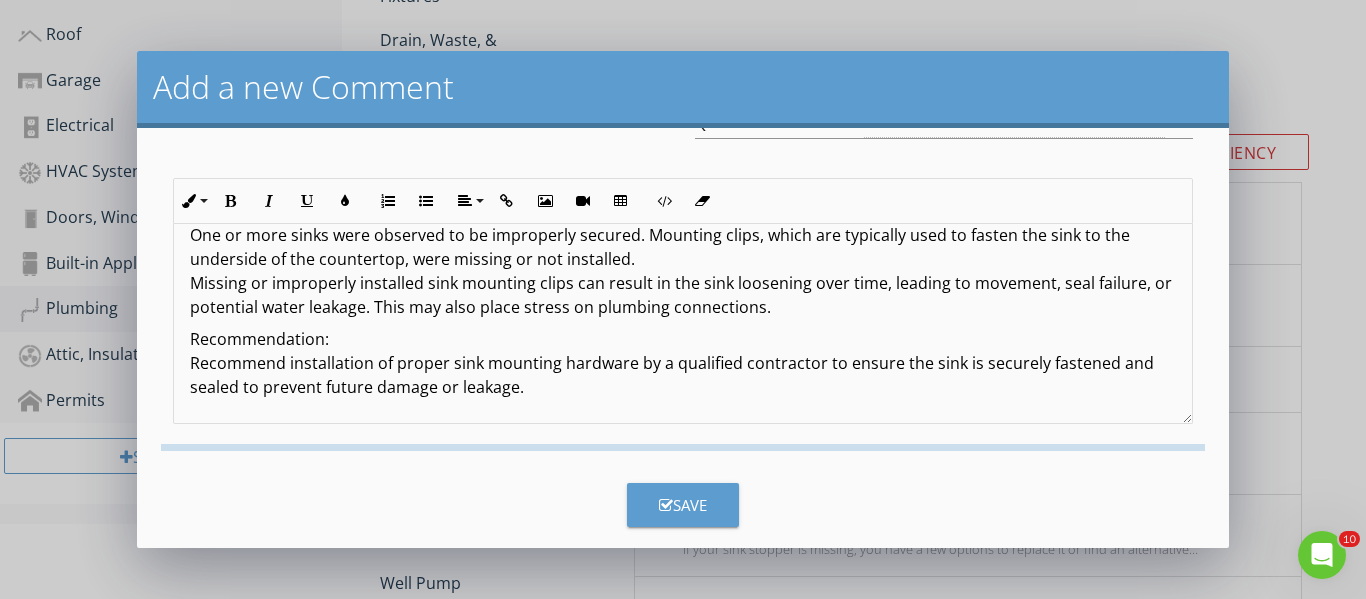 checkbox on "false" 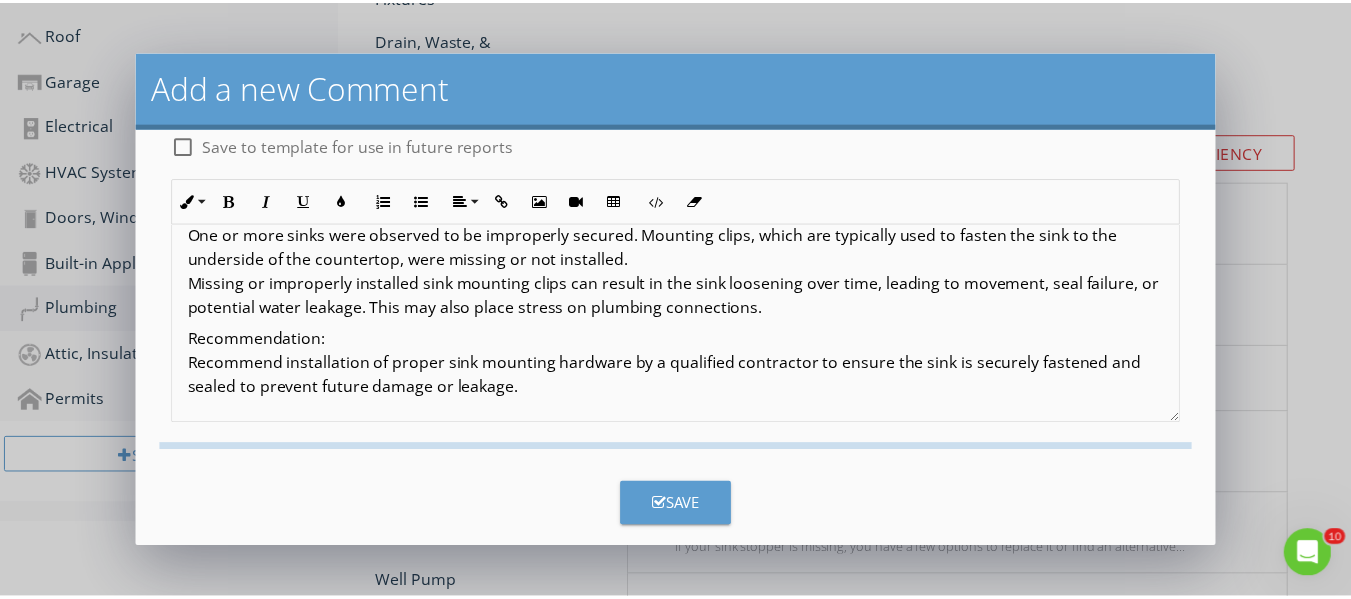 scroll, scrollTop: 27, scrollLeft: 0, axis: vertical 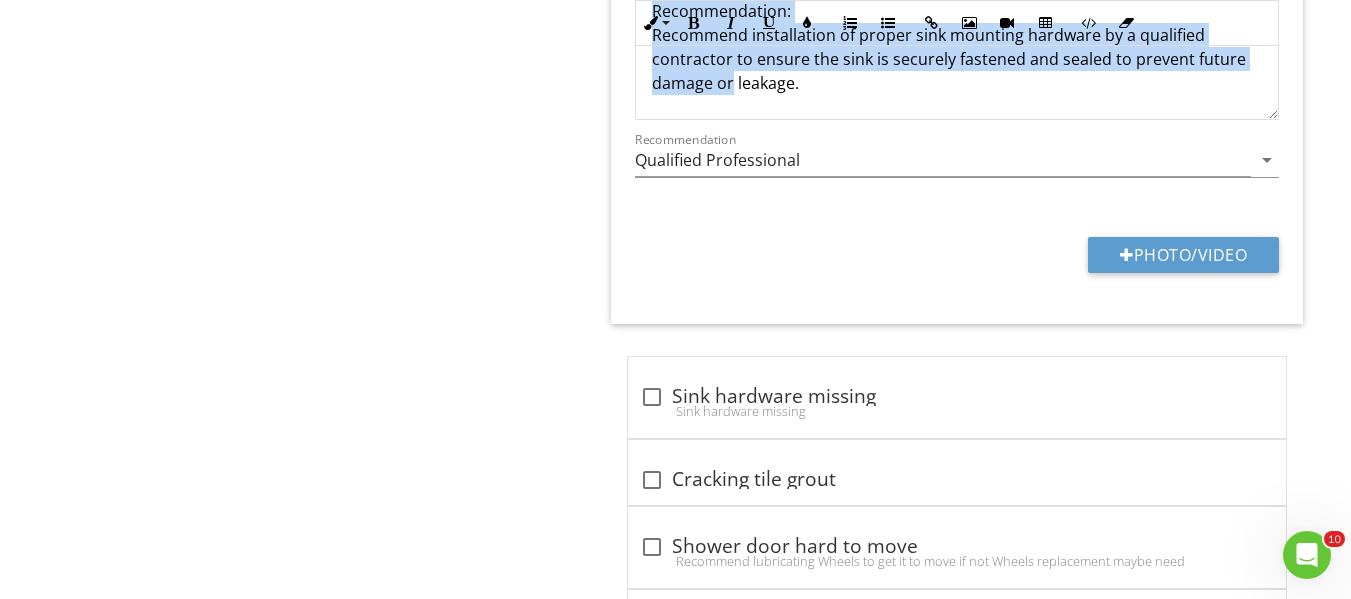 drag, startPoint x: 769, startPoint y: 109, endPoint x: 733, endPoint y: 109, distance: 36 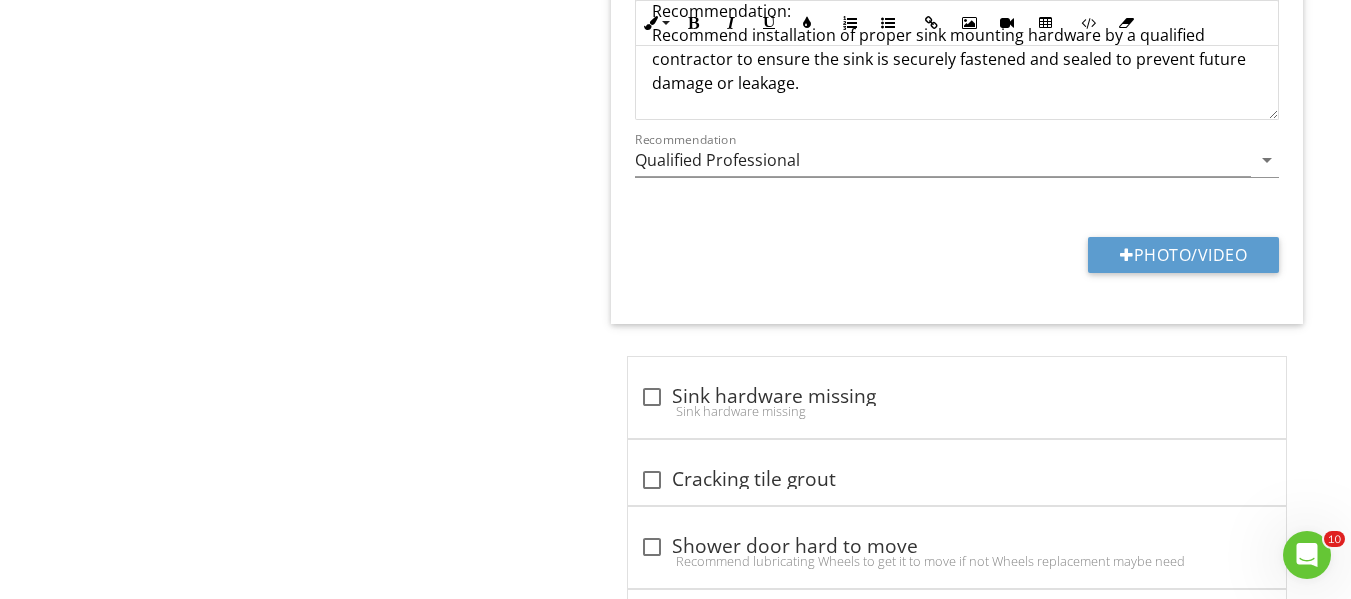 click on "Recommendation: Recommend installation of proper sink mounting hardware by a qualified contractor to ensure the sink is securely fastened and sealed to prevent future damage or leakage." at bounding box center [957, 47] 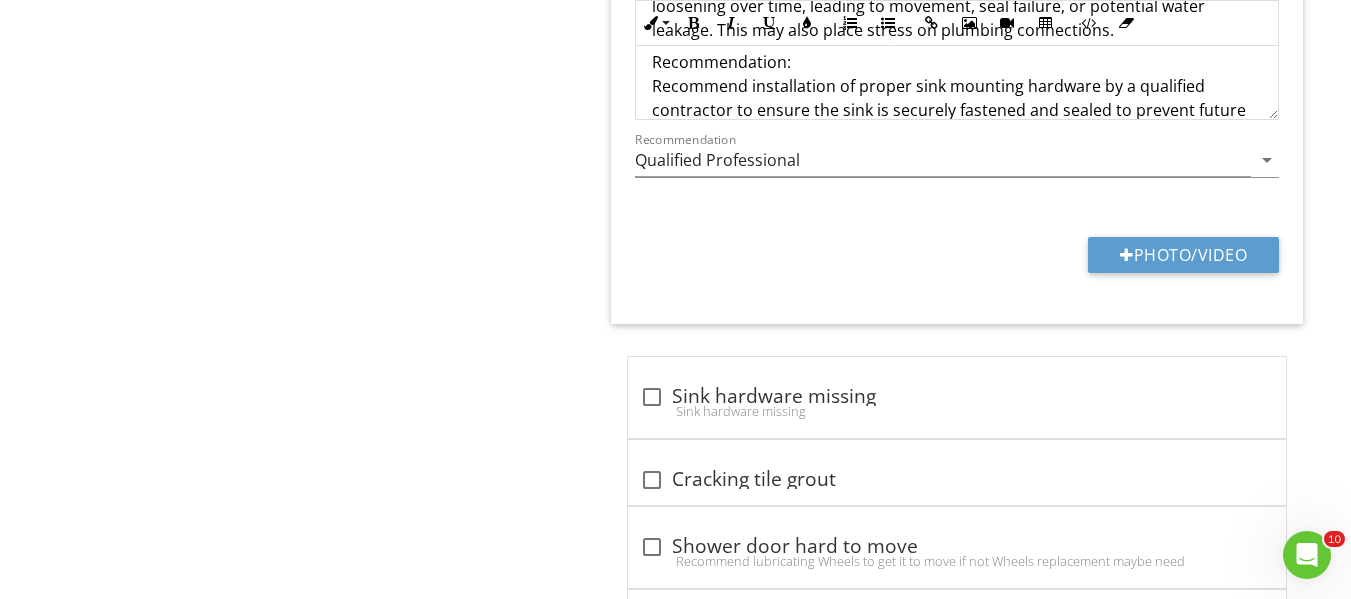 scroll, scrollTop: 0, scrollLeft: 0, axis: both 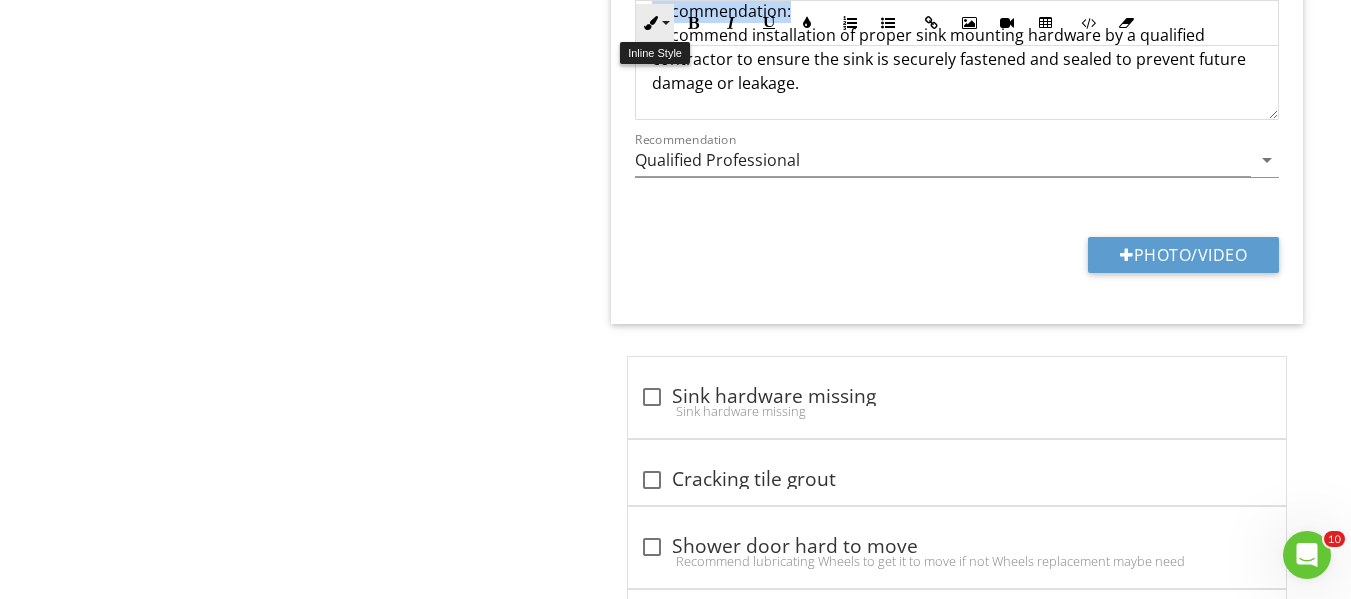 drag, startPoint x: 799, startPoint y: 109, endPoint x: 642, endPoint y: 23, distance: 179.01117 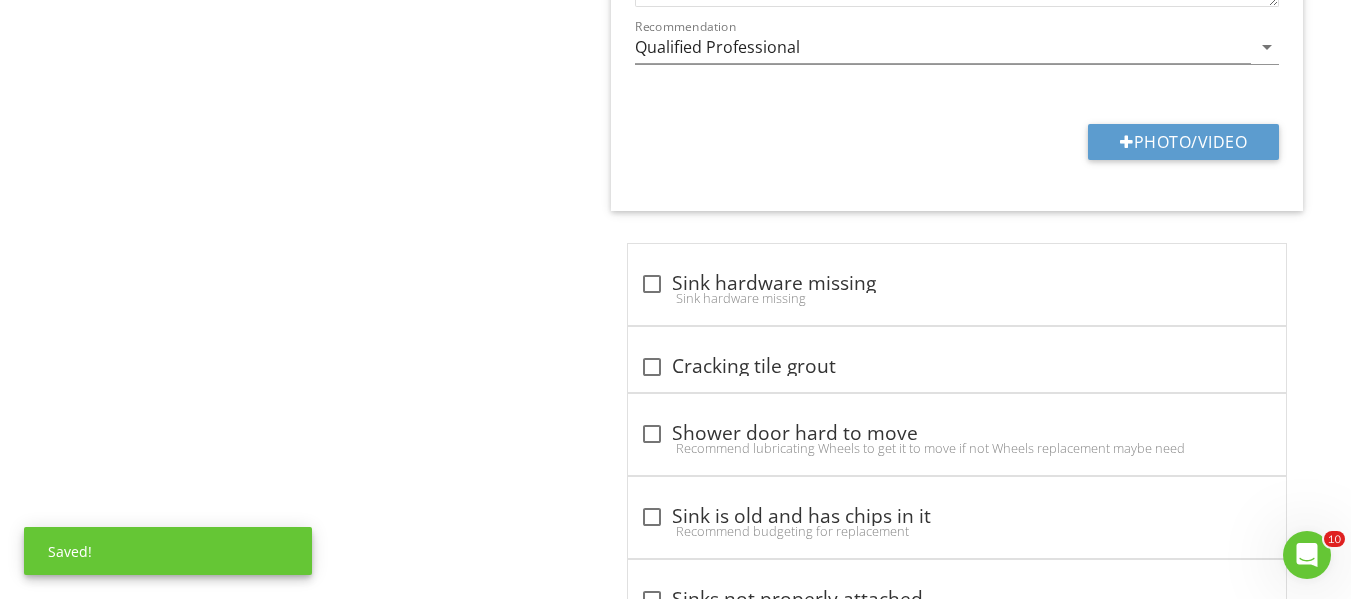 scroll, scrollTop: 1676, scrollLeft: 0, axis: vertical 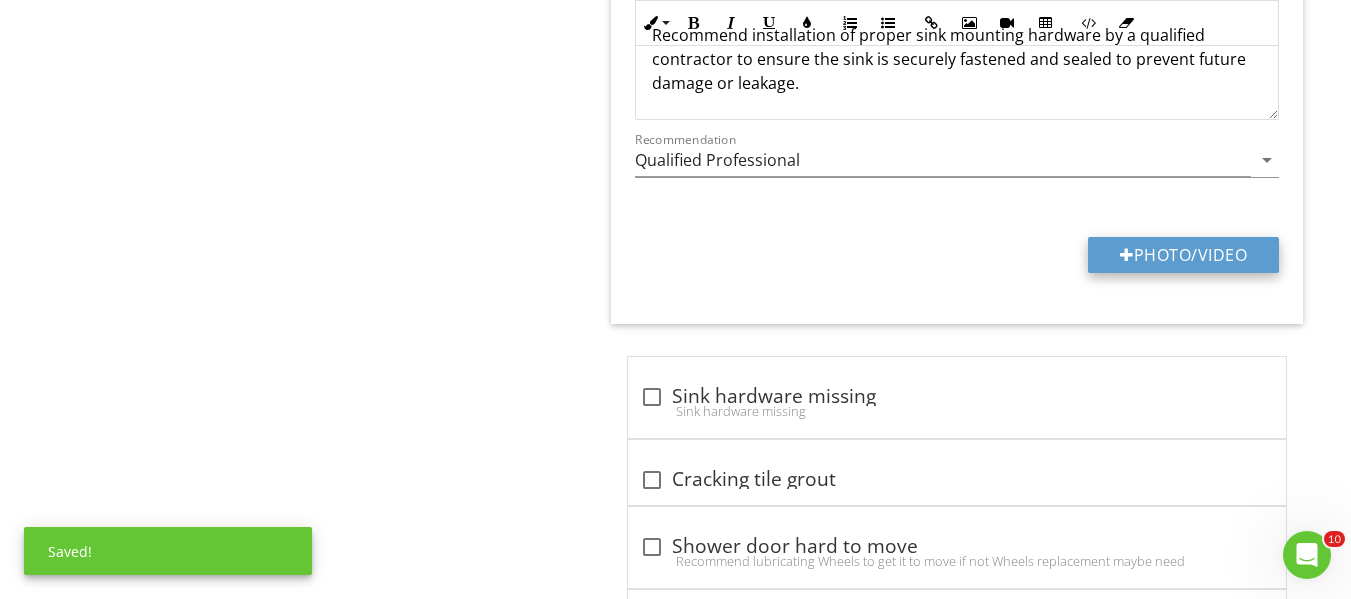 click on "Category                 Location edit       Inline Style XLarge Large Normal Small Light Small/Light Bold Italic Underline Colors Ordered List Unordered List Insert Link Insert Image Insert Video Insert Table Code View Clear Formatting  One or more sinks were observed to be improperly secured. Mounting clips, which are typically used to fasten the sink to the underside of the countertop, were missing or not installed.  Missing or improperly installed sink mounting clips can result in the sink loosening over time, leading to movement, seal failure, or potential water leakage. This may also place stress on plumbing connections. Recommend installation of proper sink mounting hardware by a qualified contractor to ensure the sink is securely fastened and sealed to prevent future damage or leakage. Enter text here   Recommendation Qualified Professional arrow_drop_down
Photo/Video" at bounding box center (957, 56) 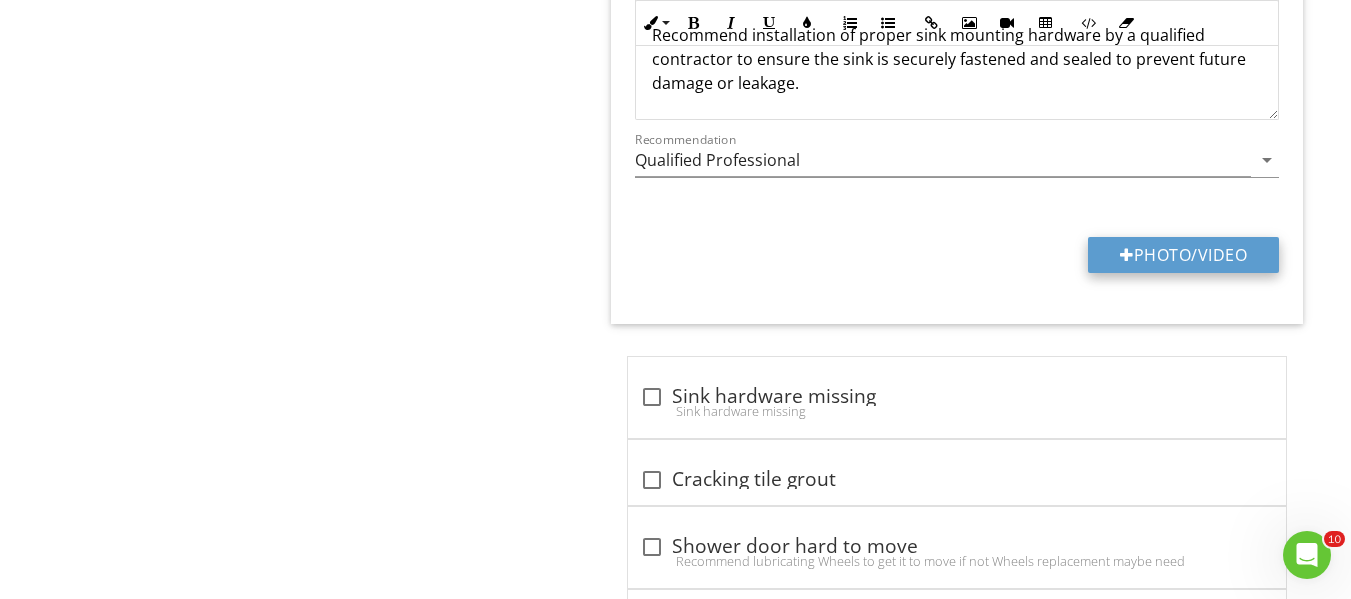click at bounding box center [1127, 255] 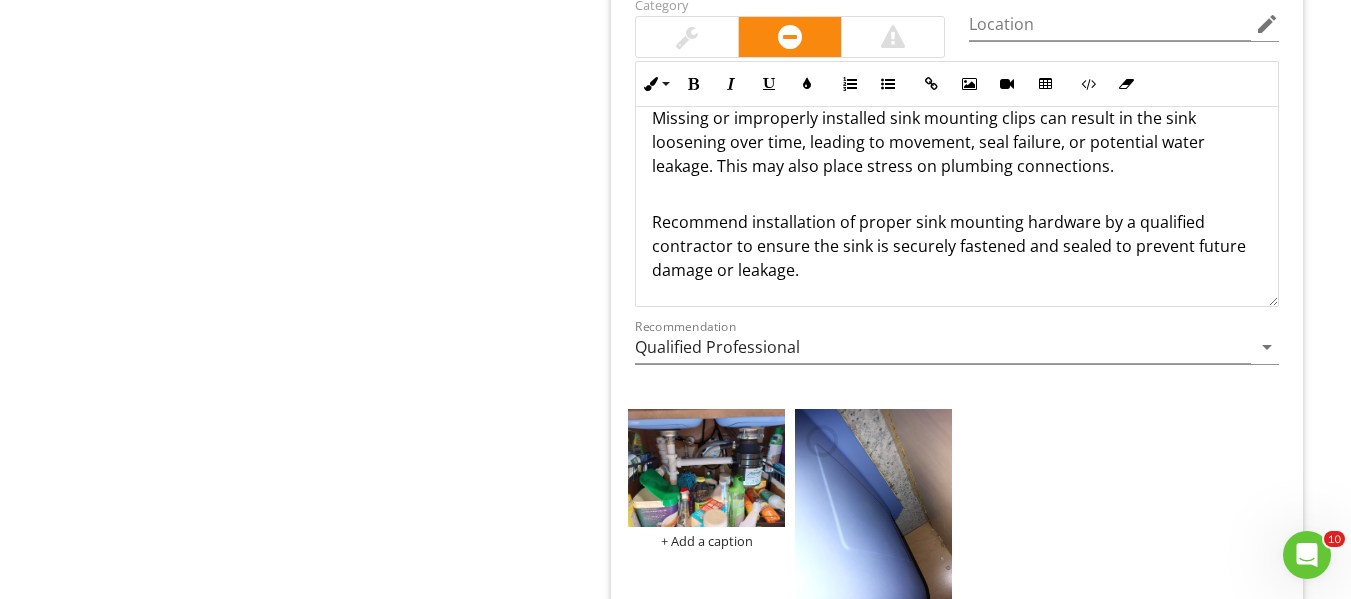 scroll, scrollTop: 1276, scrollLeft: 0, axis: vertical 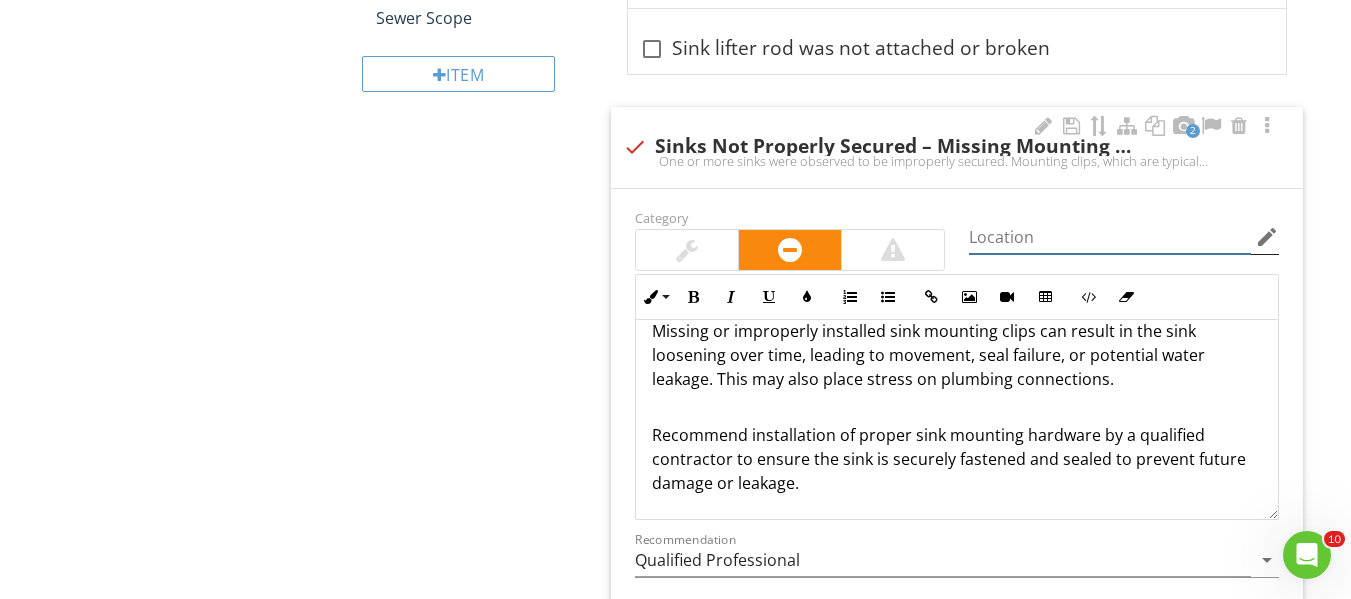click at bounding box center (1110, 237) 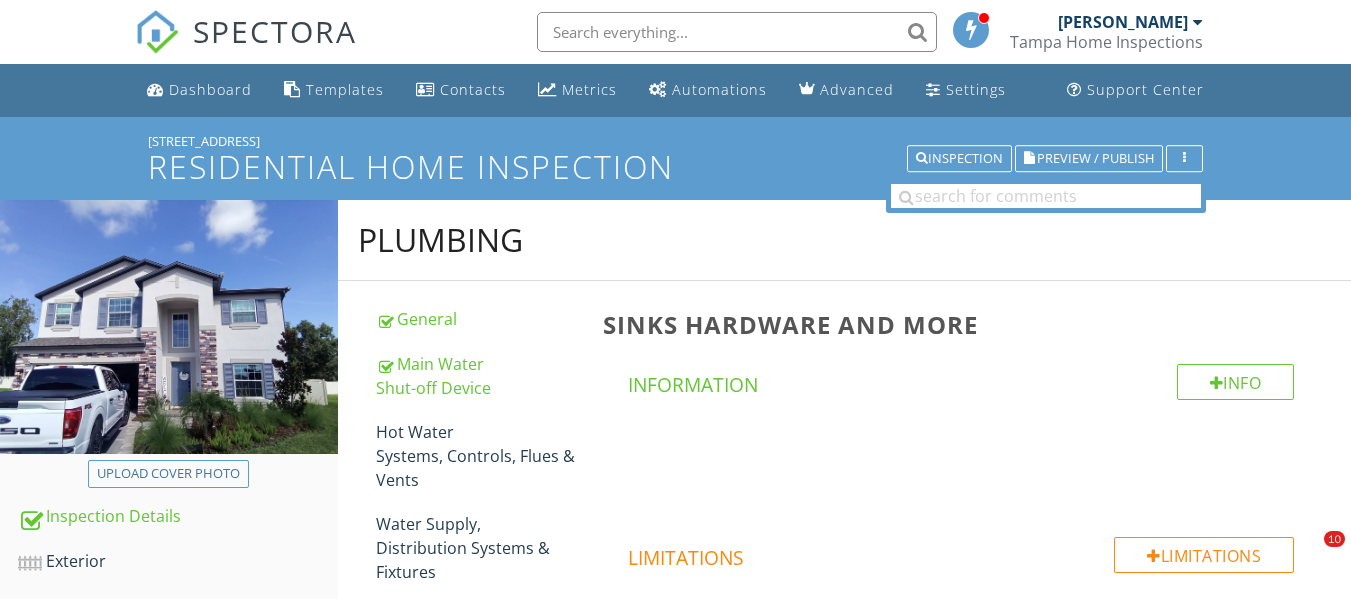 scroll, scrollTop: 1876, scrollLeft: 0, axis: vertical 